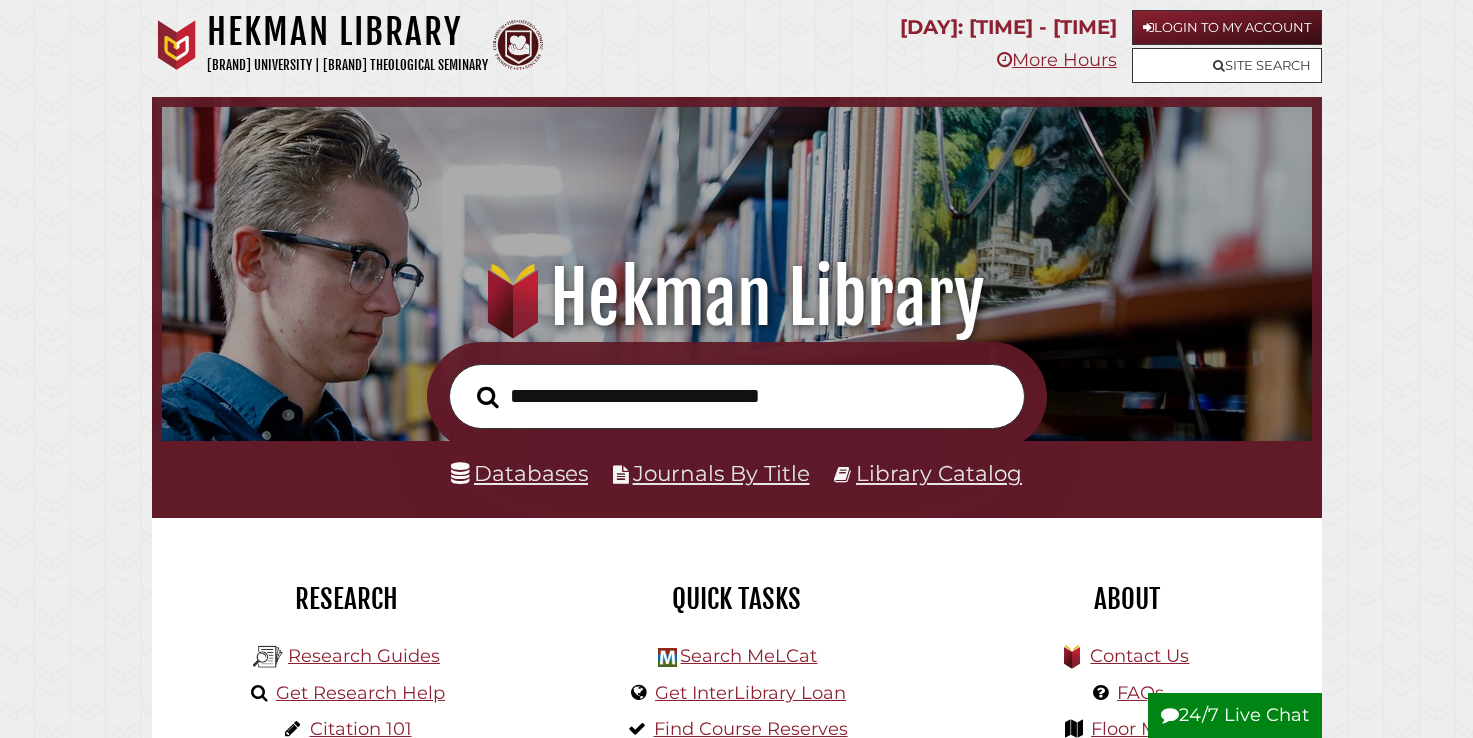scroll, scrollTop: 0, scrollLeft: 0, axis: both 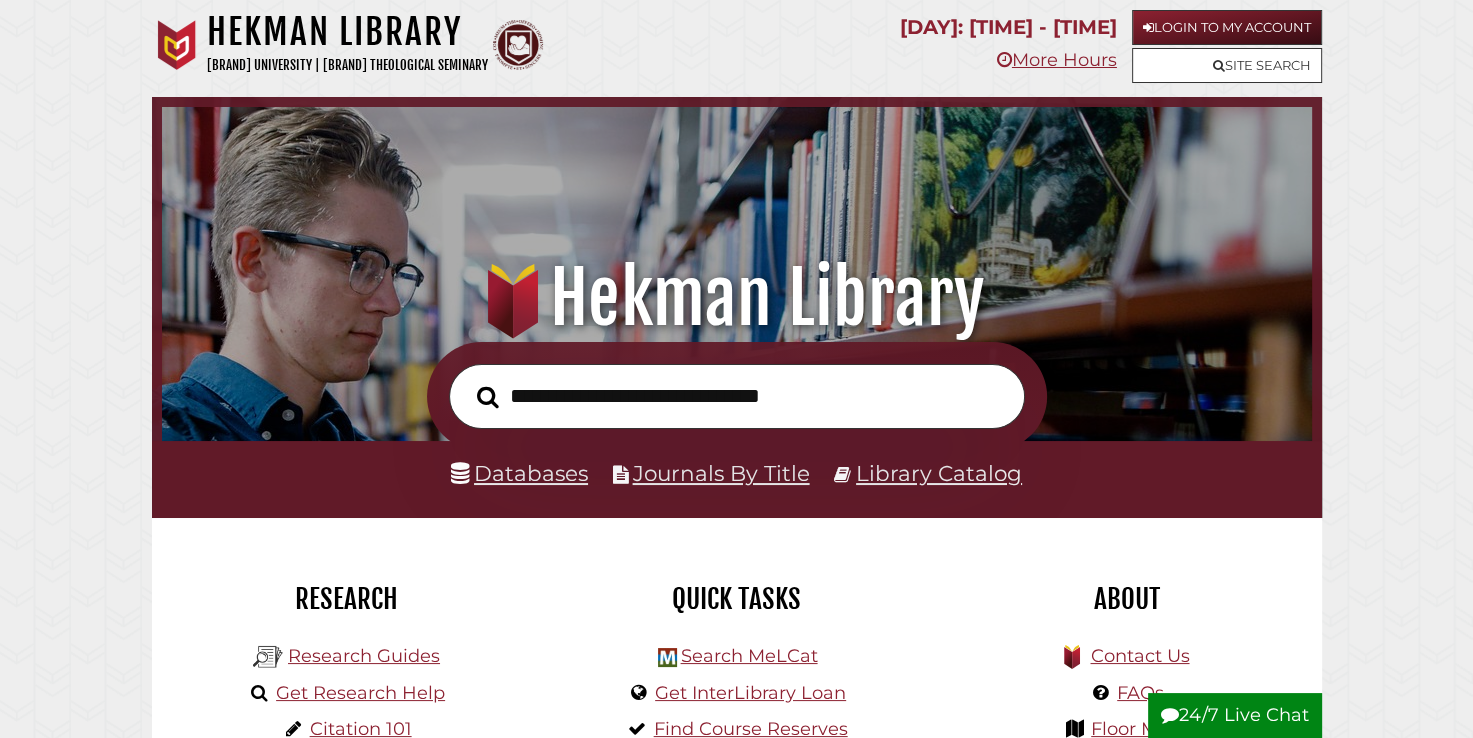 click at bounding box center [737, 396] 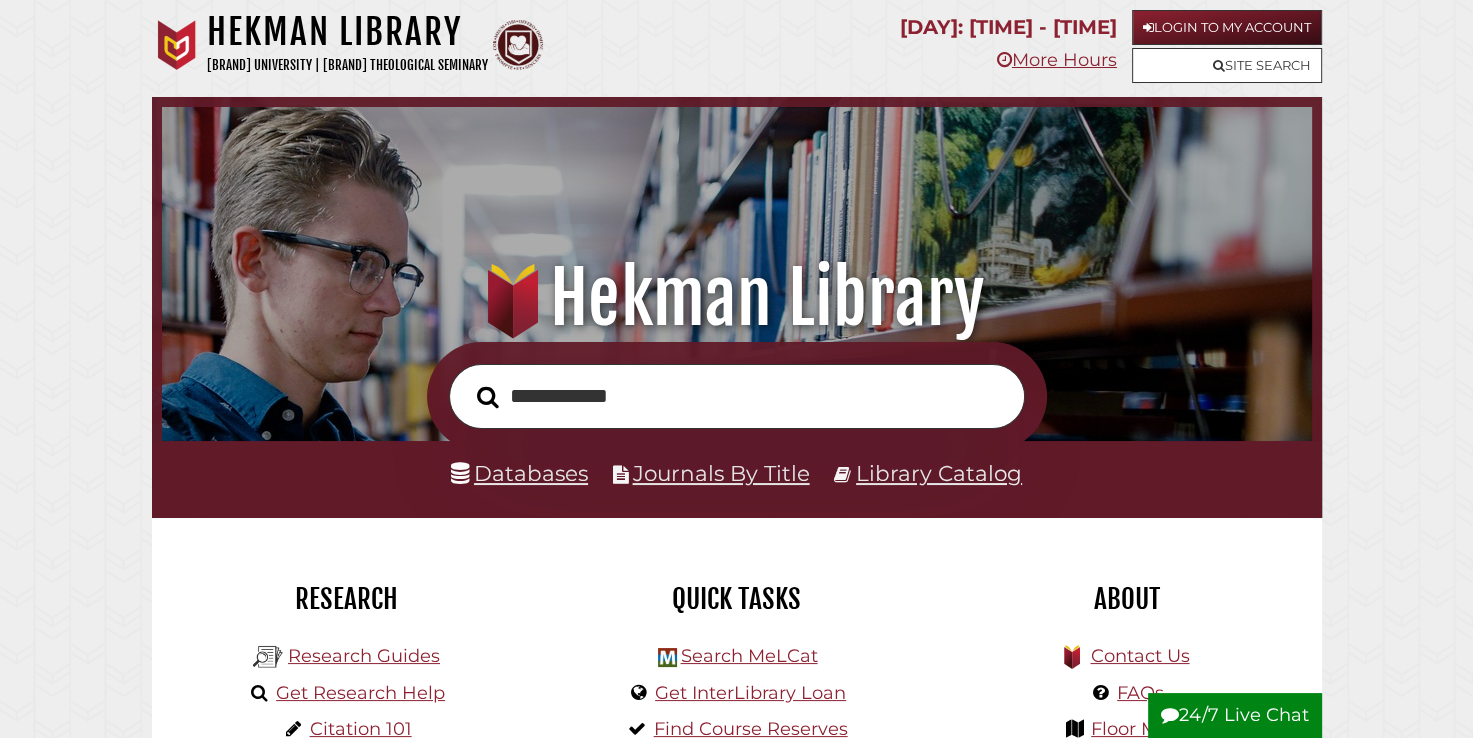 type on "**********" 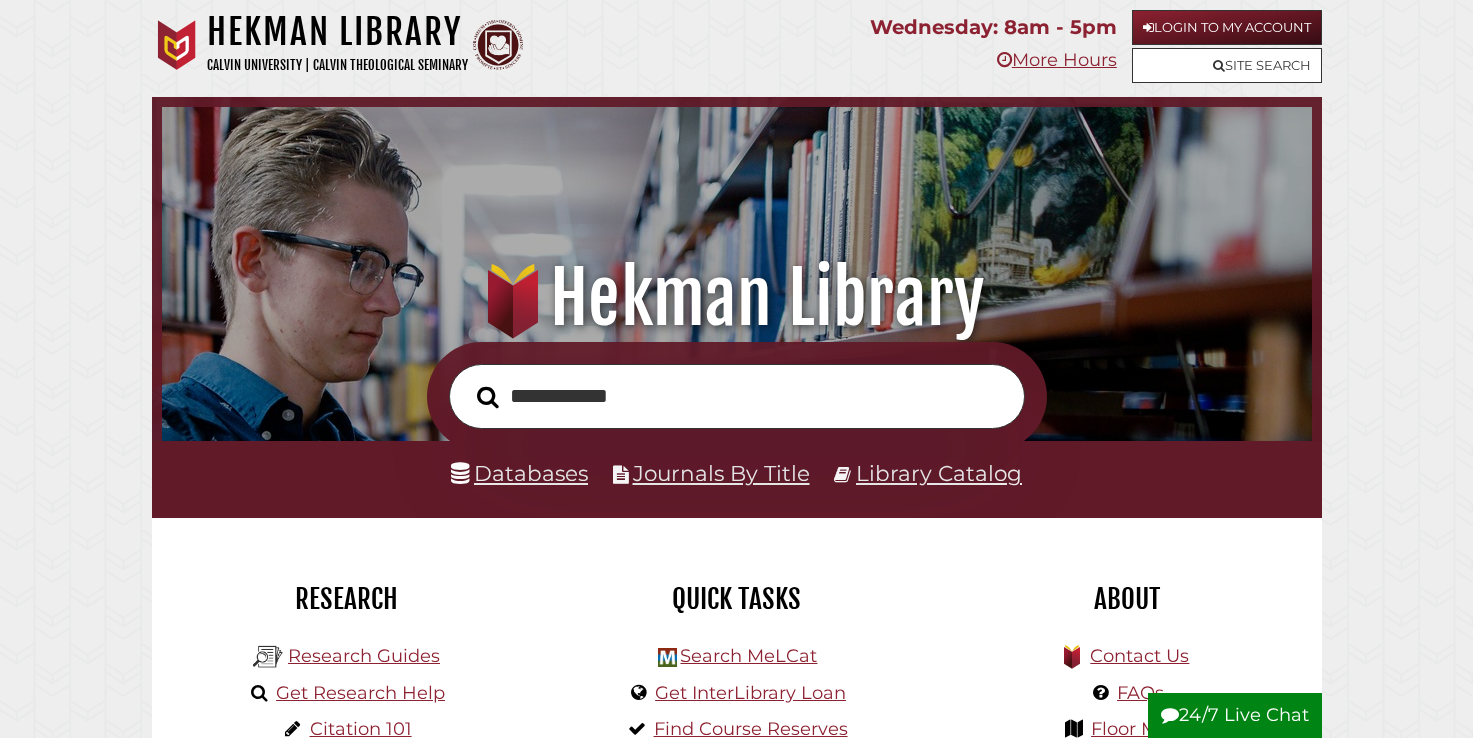 scroll, scrollTop: 0, scrollLeft: 0, axis: both 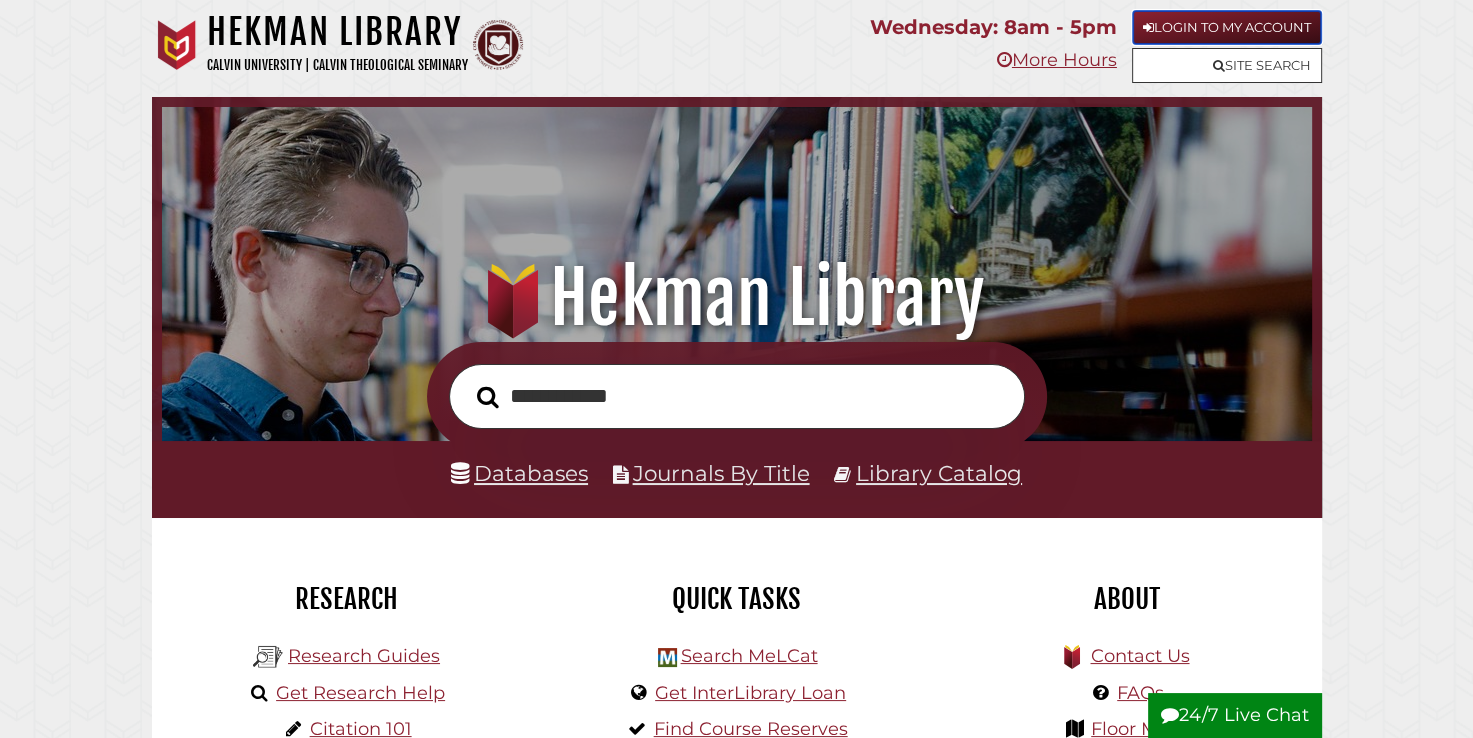 click on "Login to My Account" at bounding box center (1227, 27) 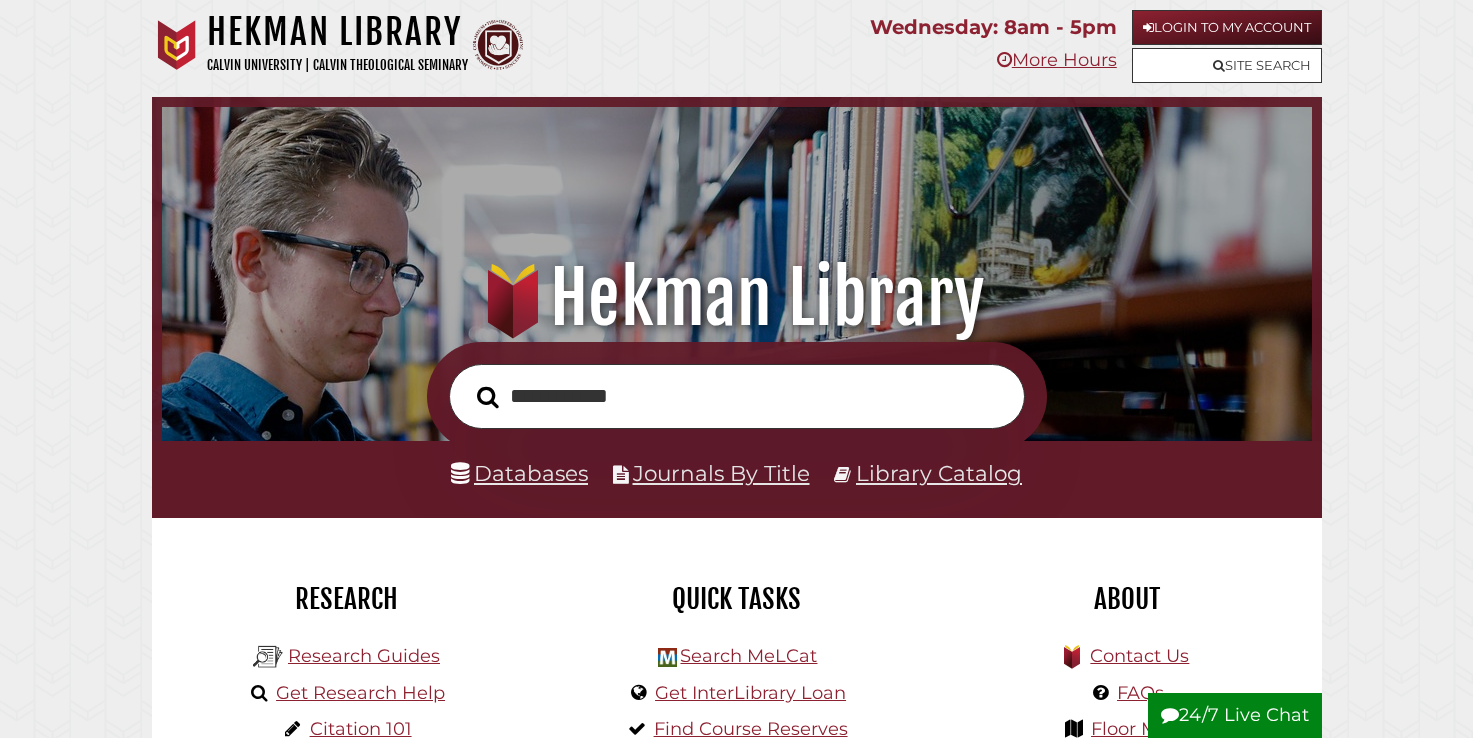 scroll, scrollTop: 0, scrollLeft: 0, axis: both 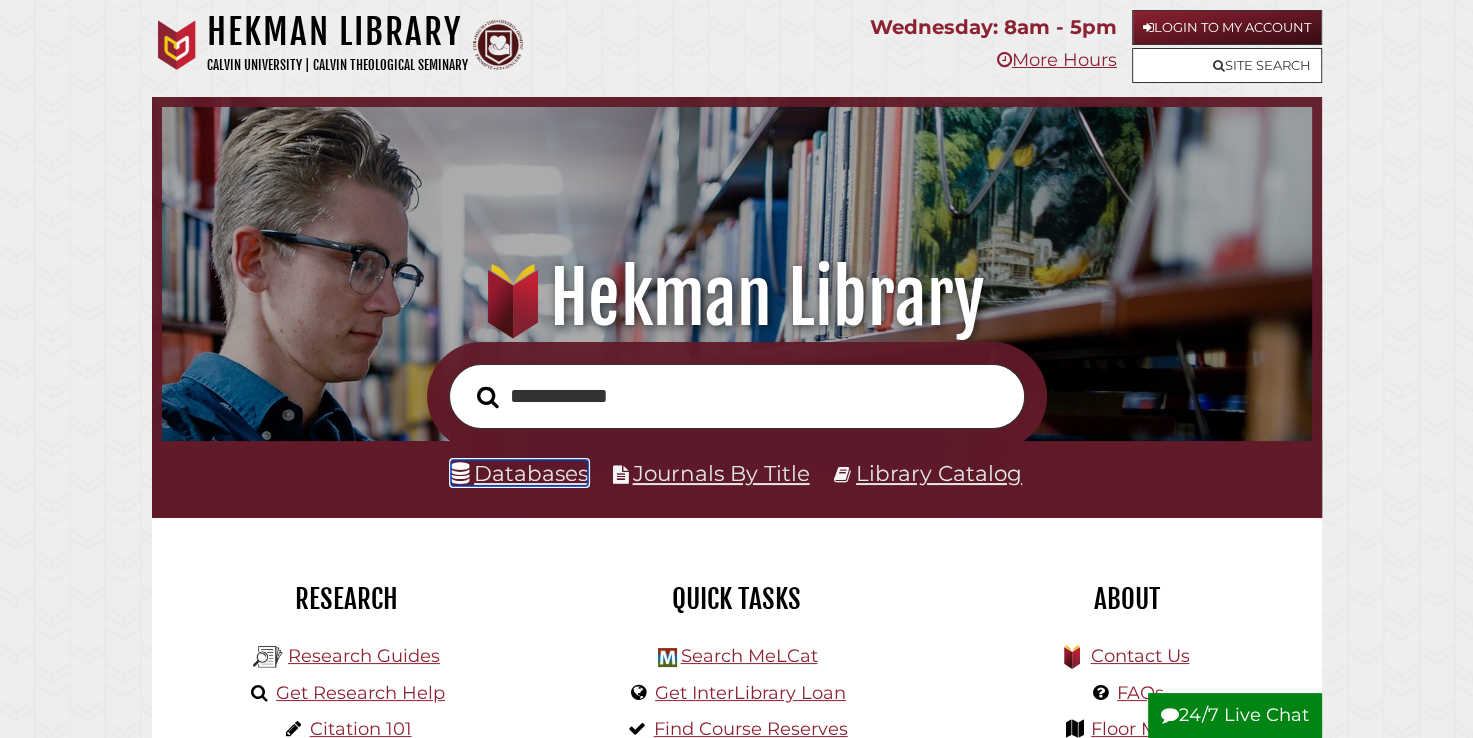 click on "Databases" at bounding box center [519, 473] 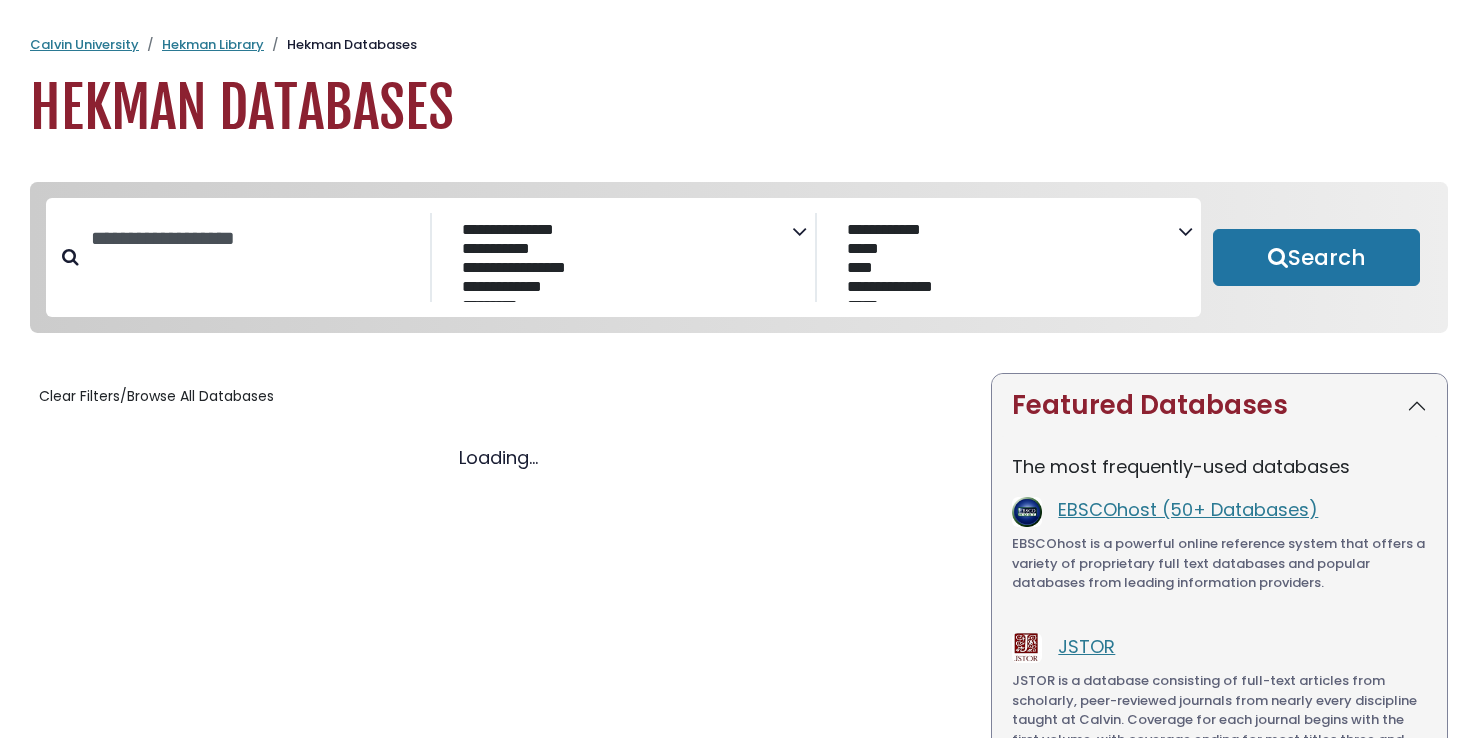 select 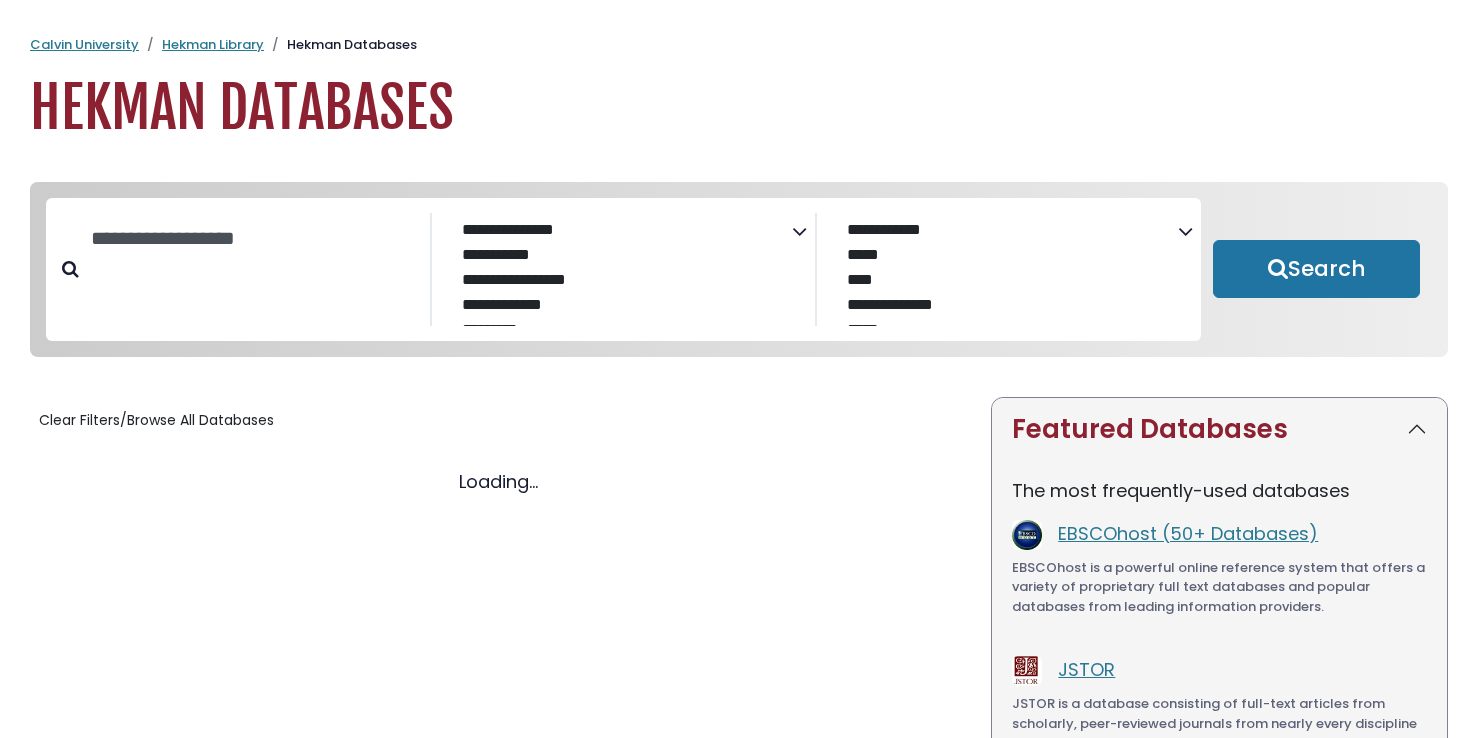 scroll, scrollTop: 0, scrollLeft: 0, axis: both 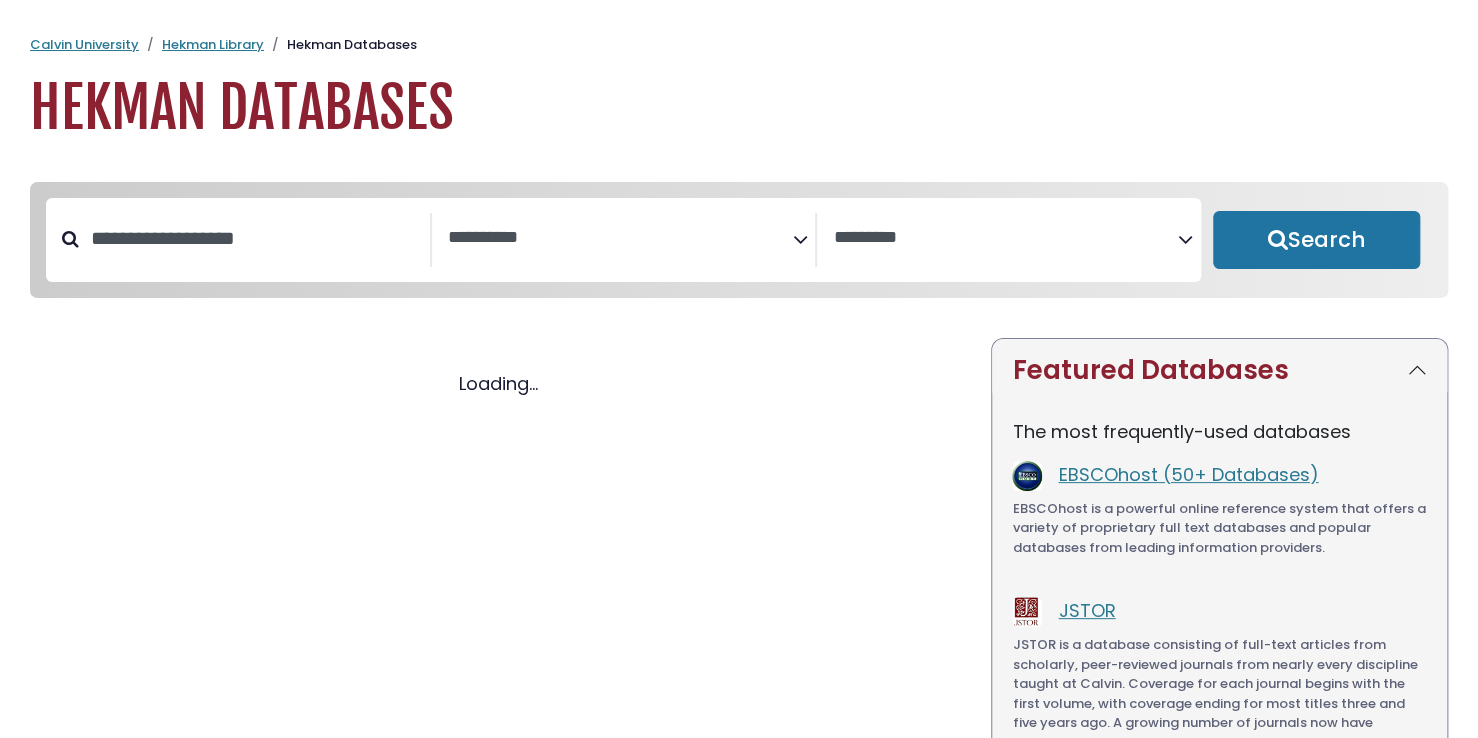 select 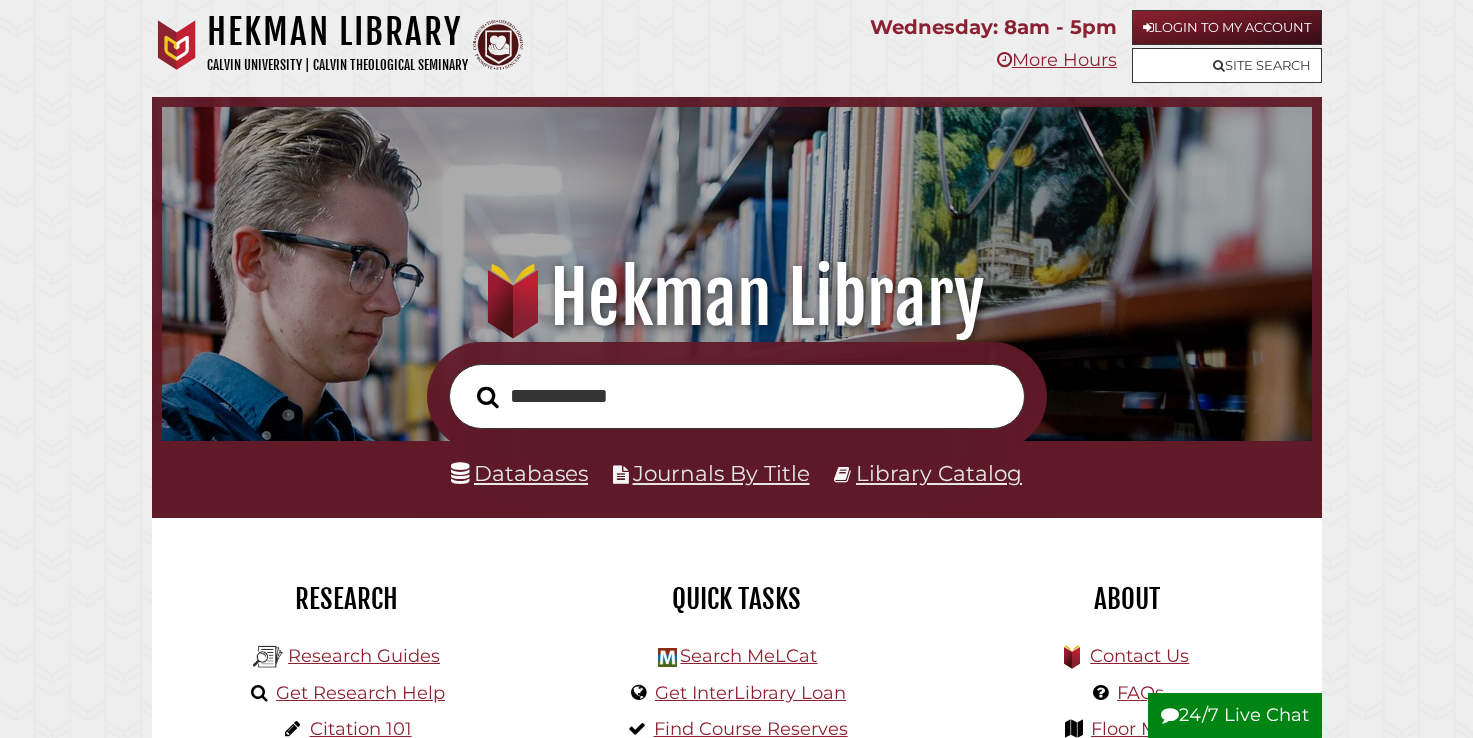 scroll, scrollTop: 0, scrollLeft: 0, axis: both 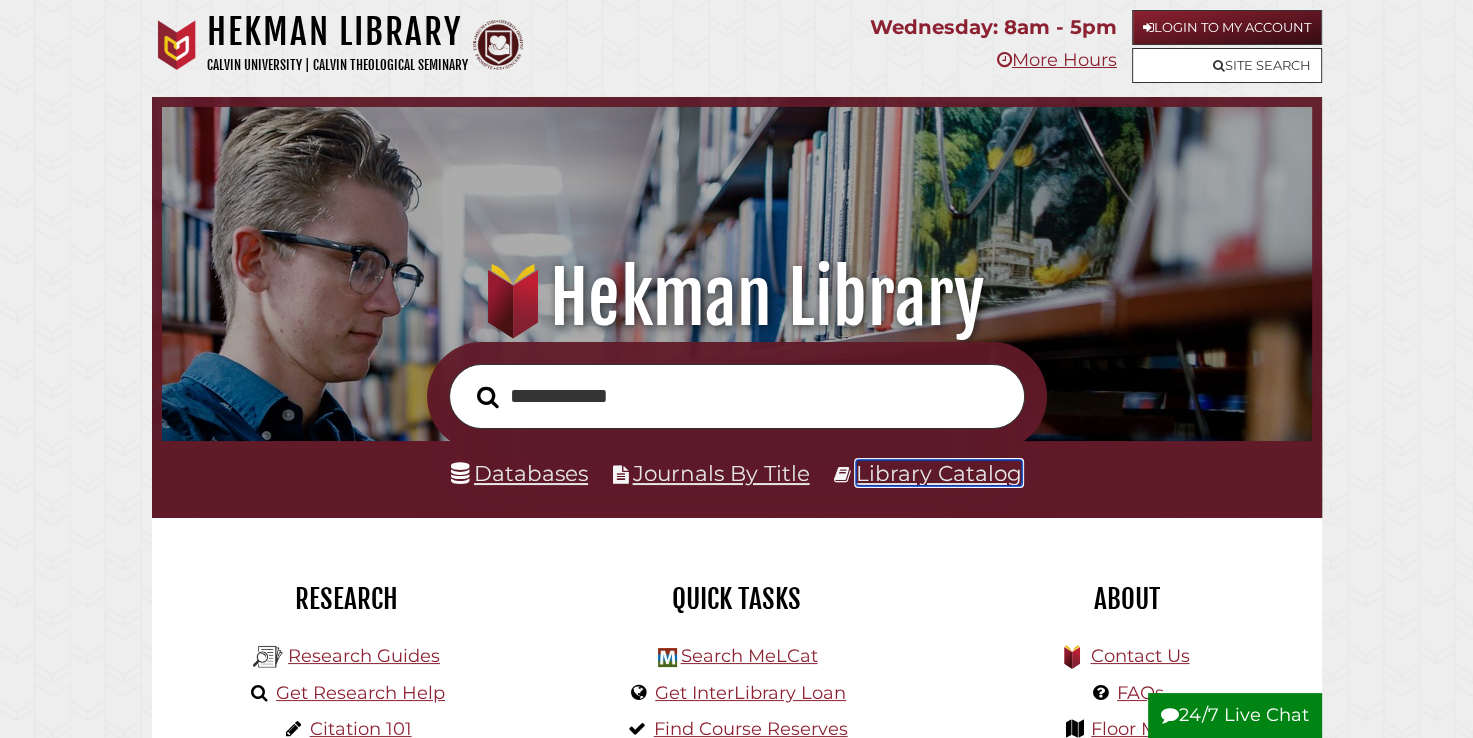 click on "Library
Catalog" at bounding box center (939, 473) 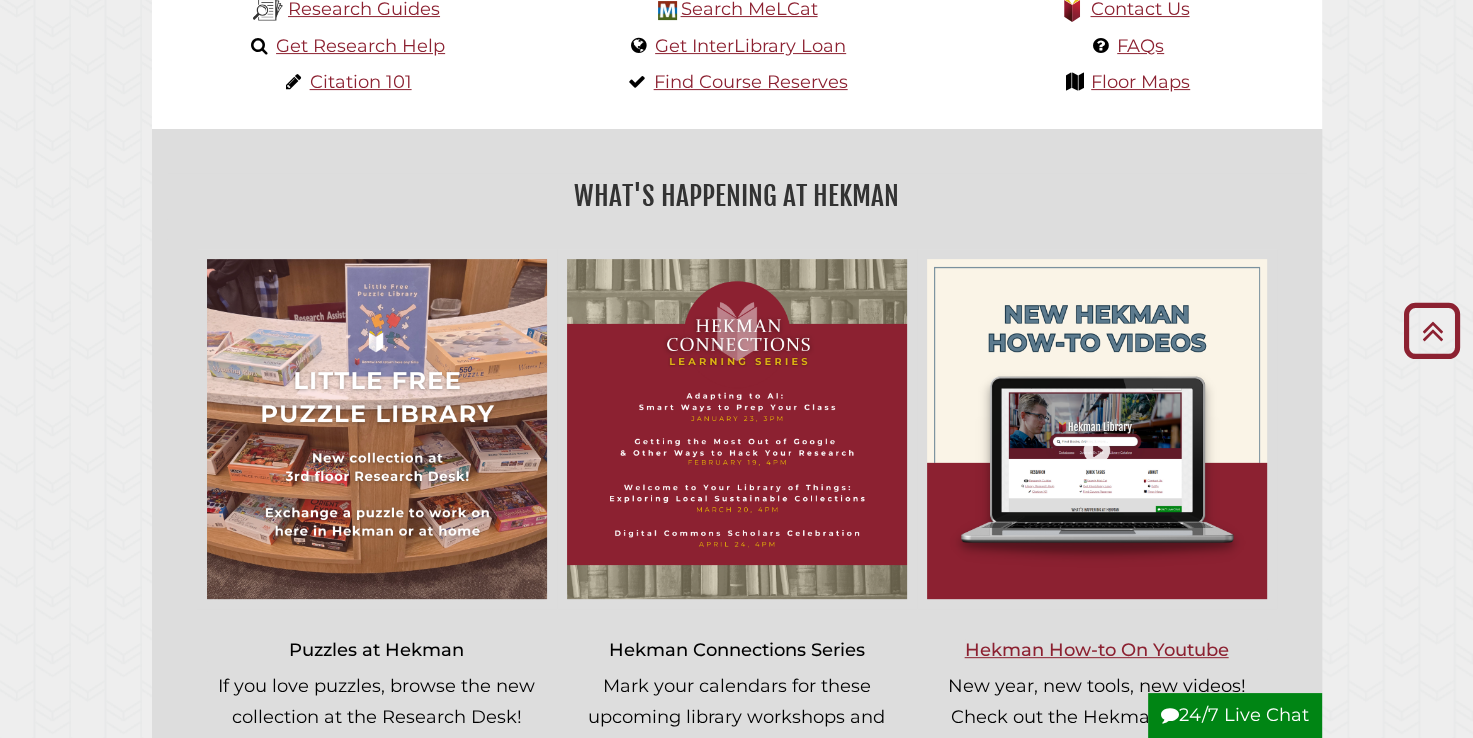 scroll, scrollTop: 648, scrollLeft: 0, axis: vertical 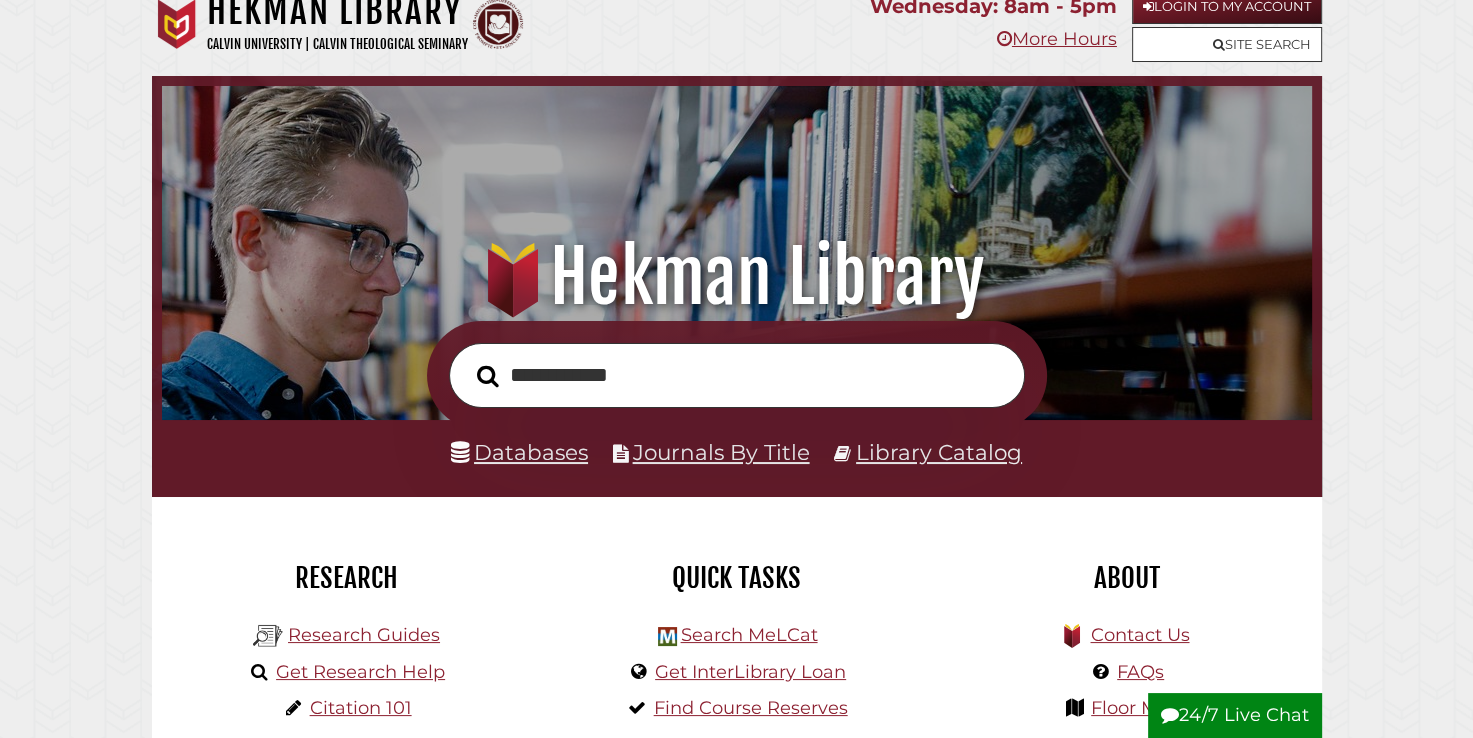 click on "**********" at bounding box center [737, 375] 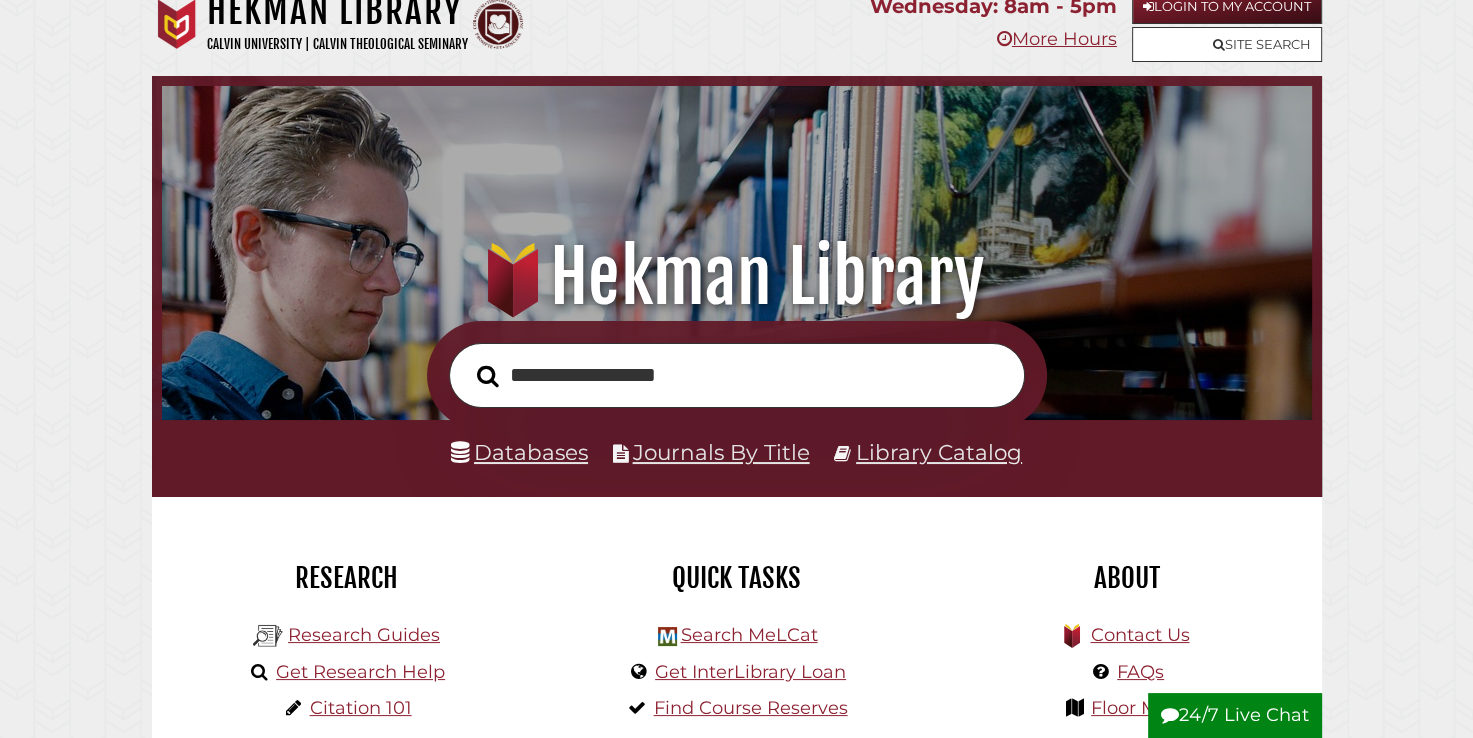 type on "**********" 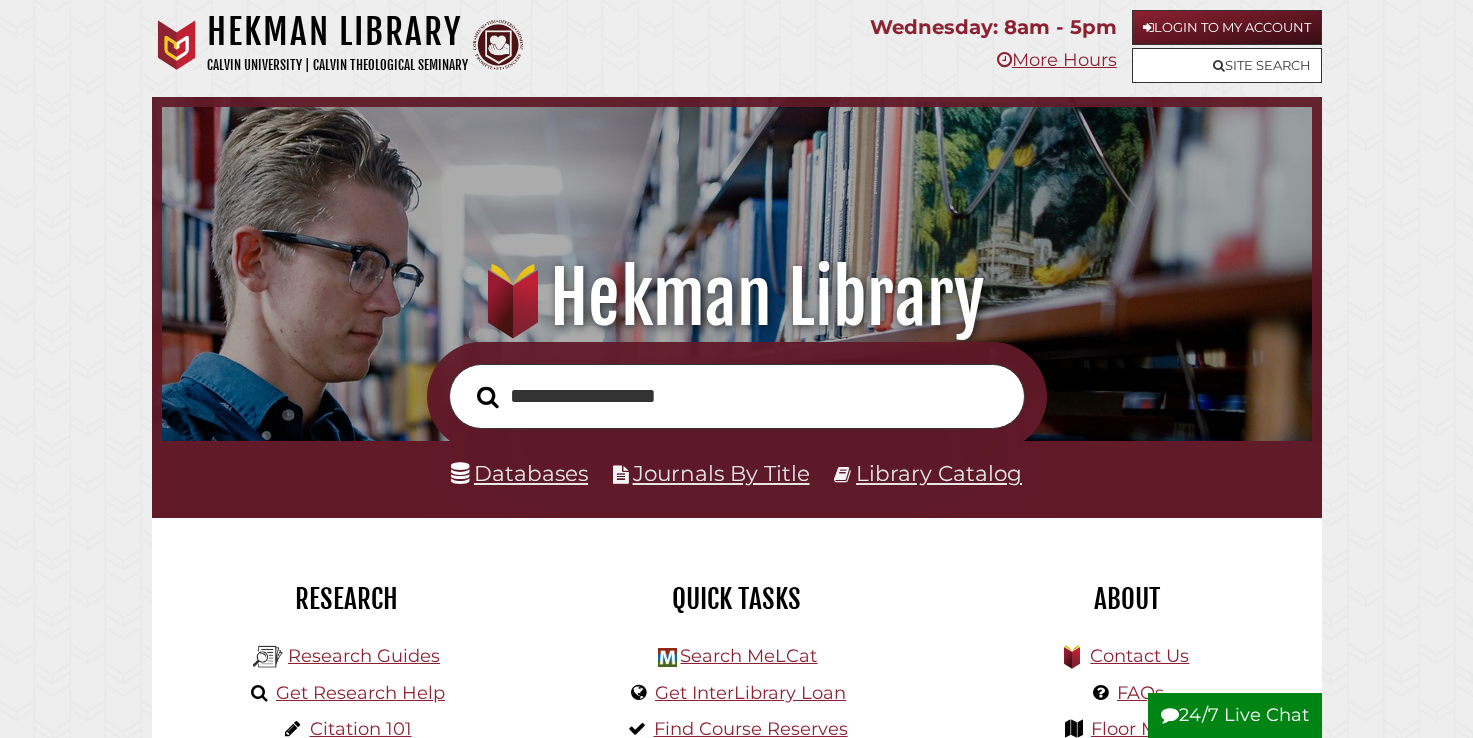 scroll, scrollTop: 21, scrollLeft: 0, axis: vertical 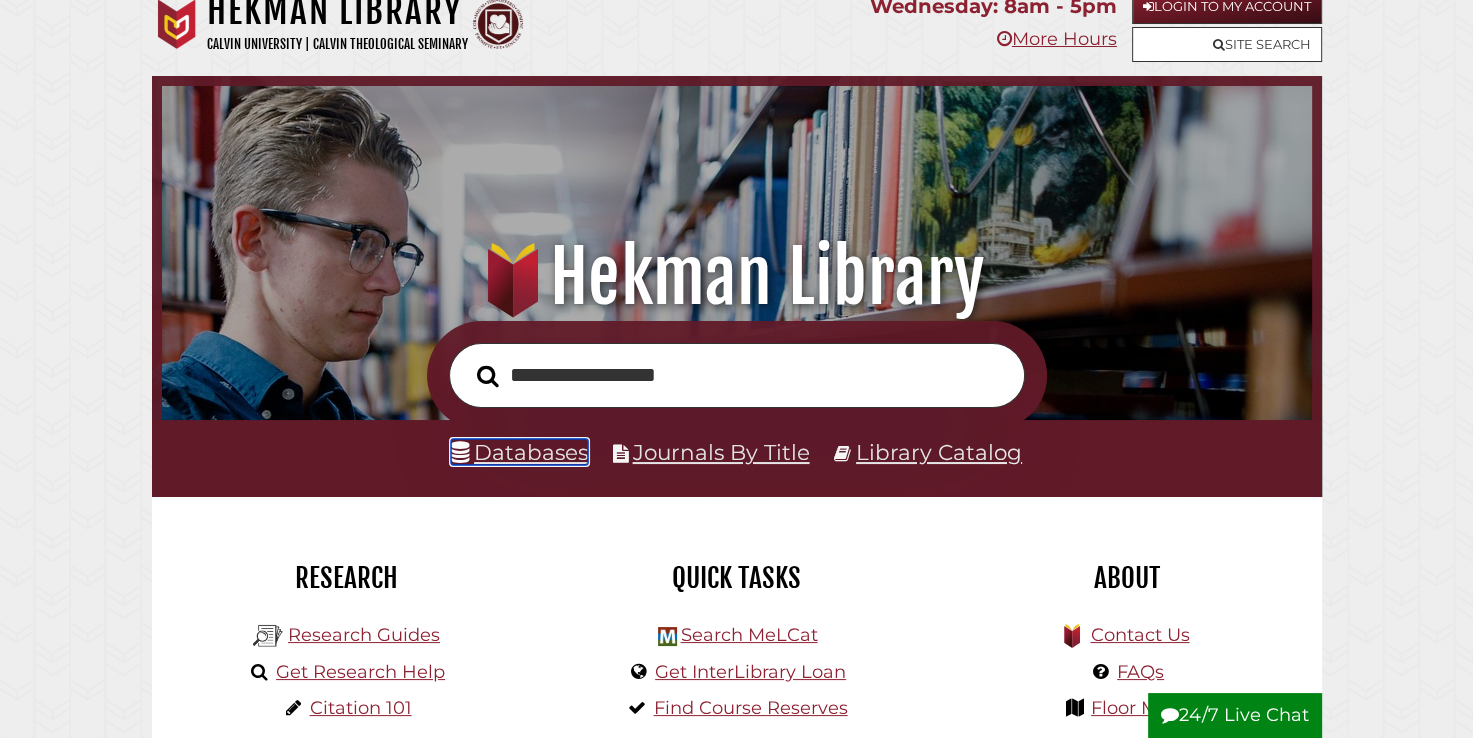 click on "Databases" at bounding box center (519, 452) 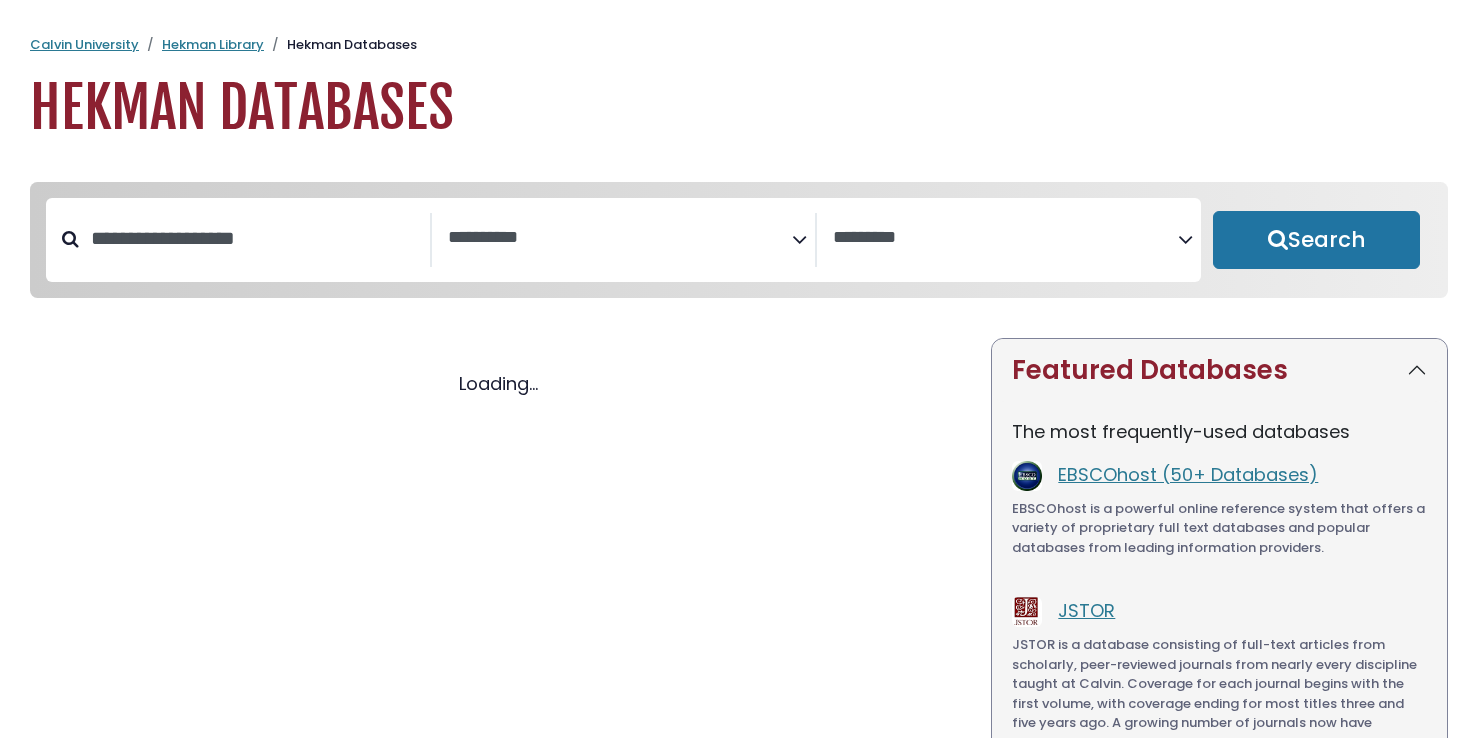 select 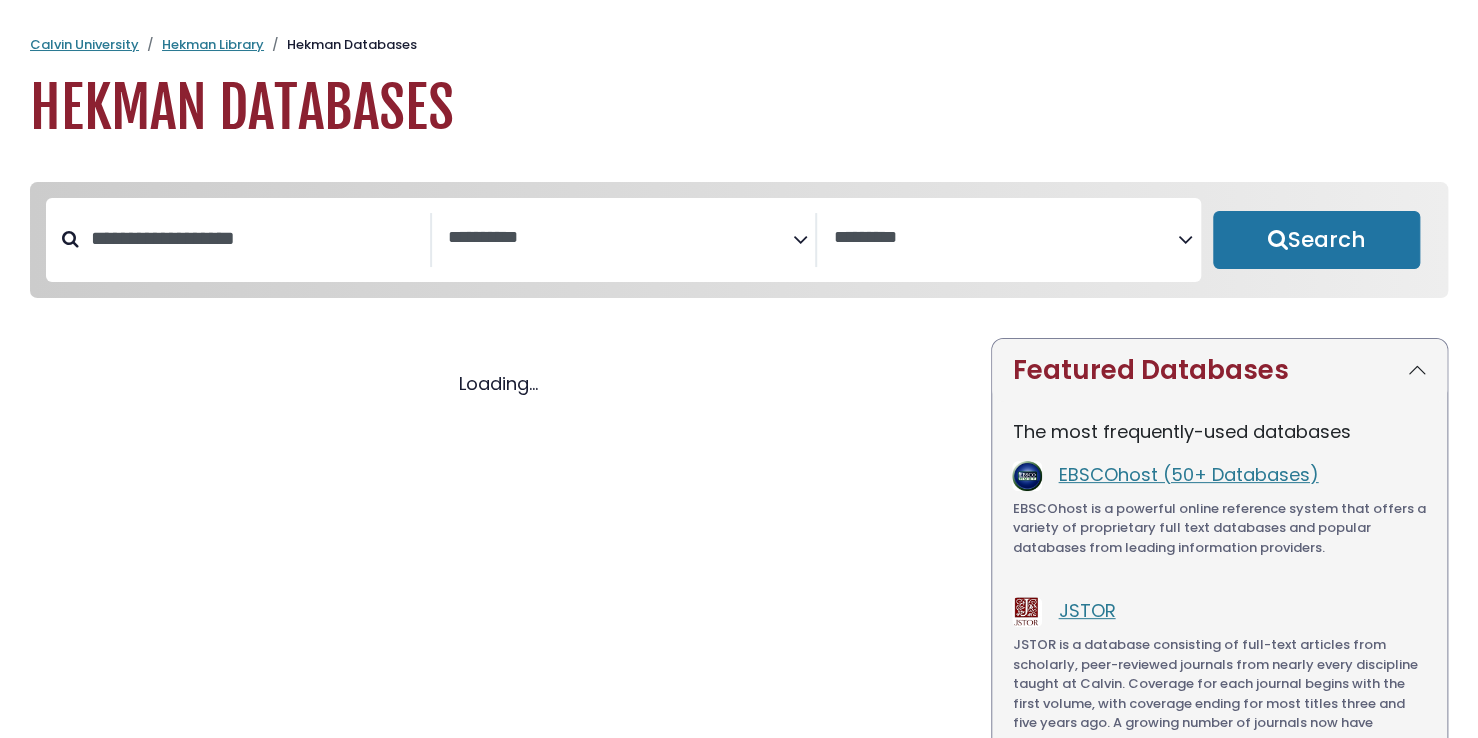 select 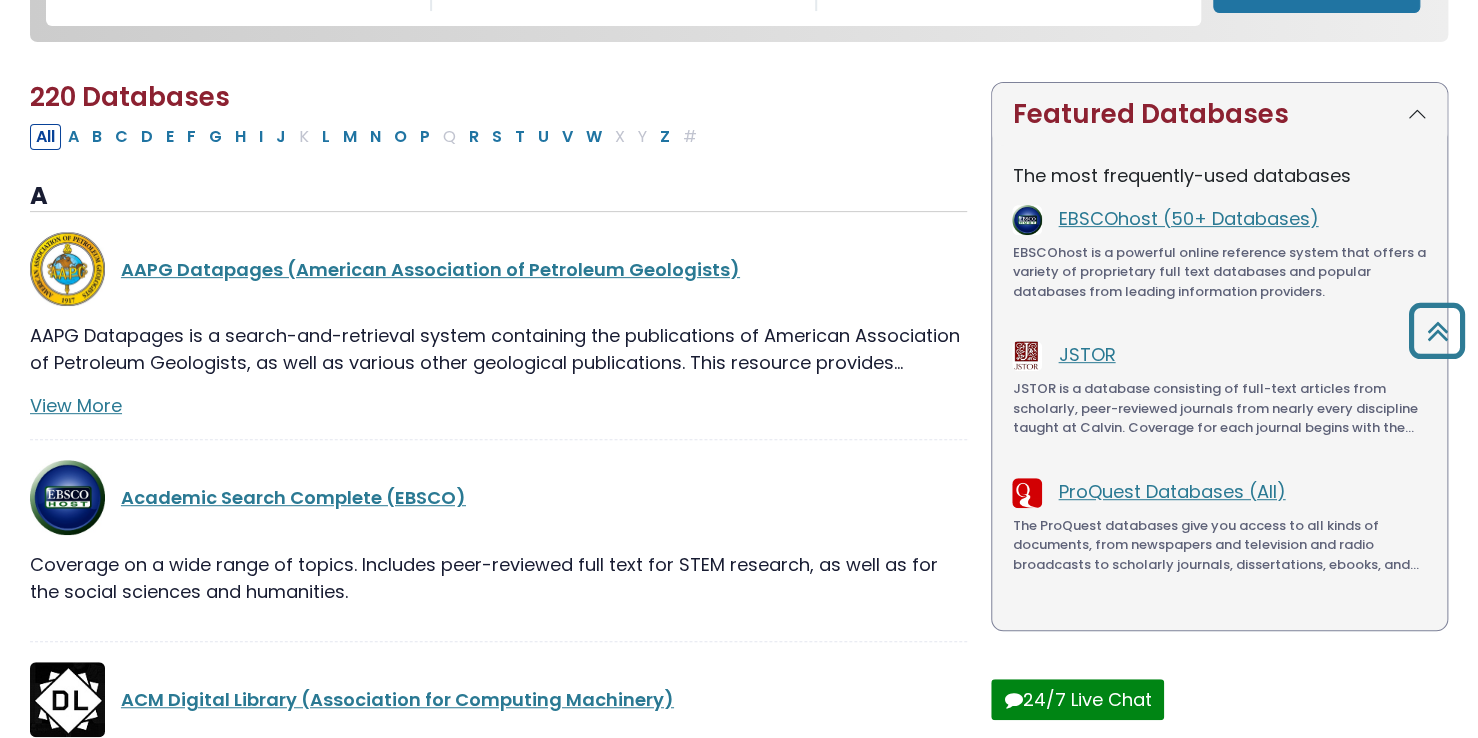 scroll, scrollTop: 0, scrollLeft: 0, axis: both 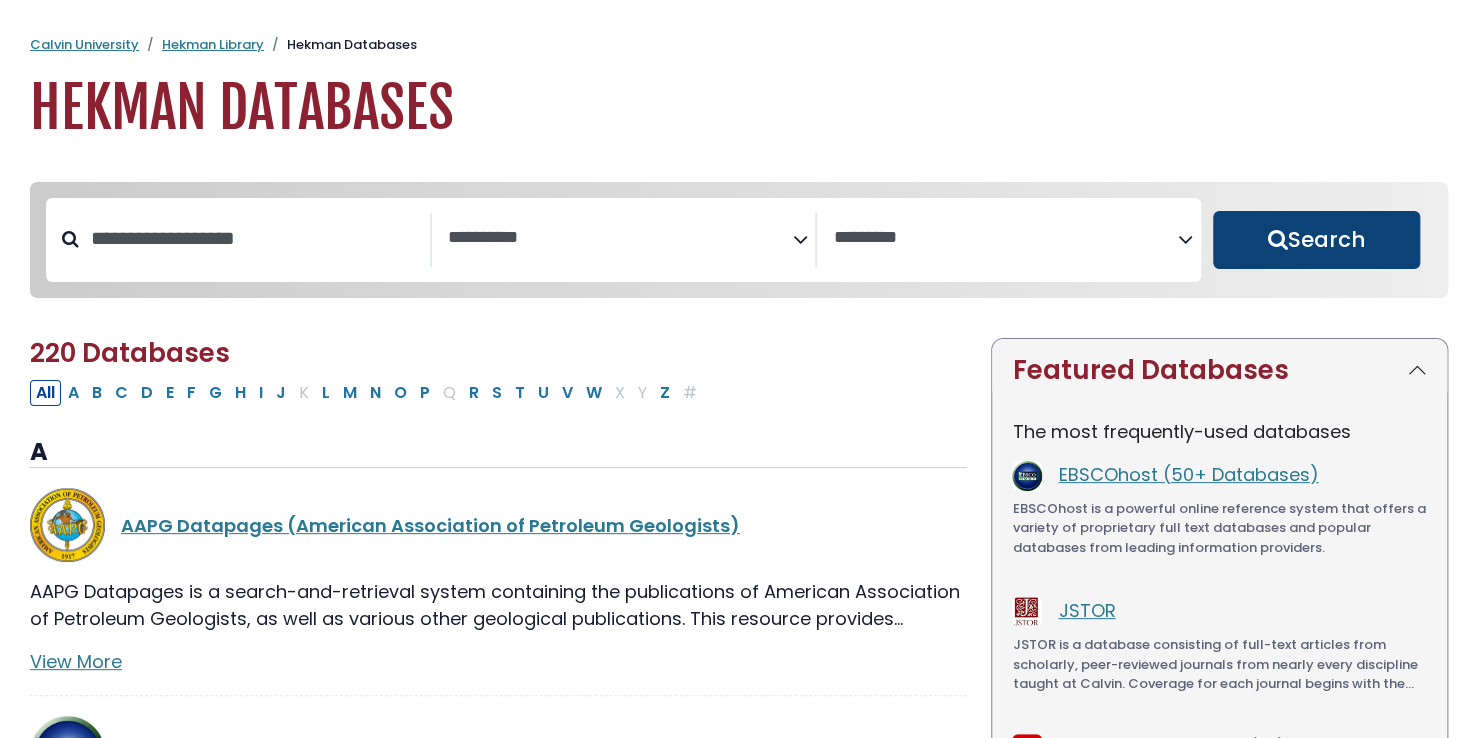 click on "Search" at bounding box center [1316, 240] 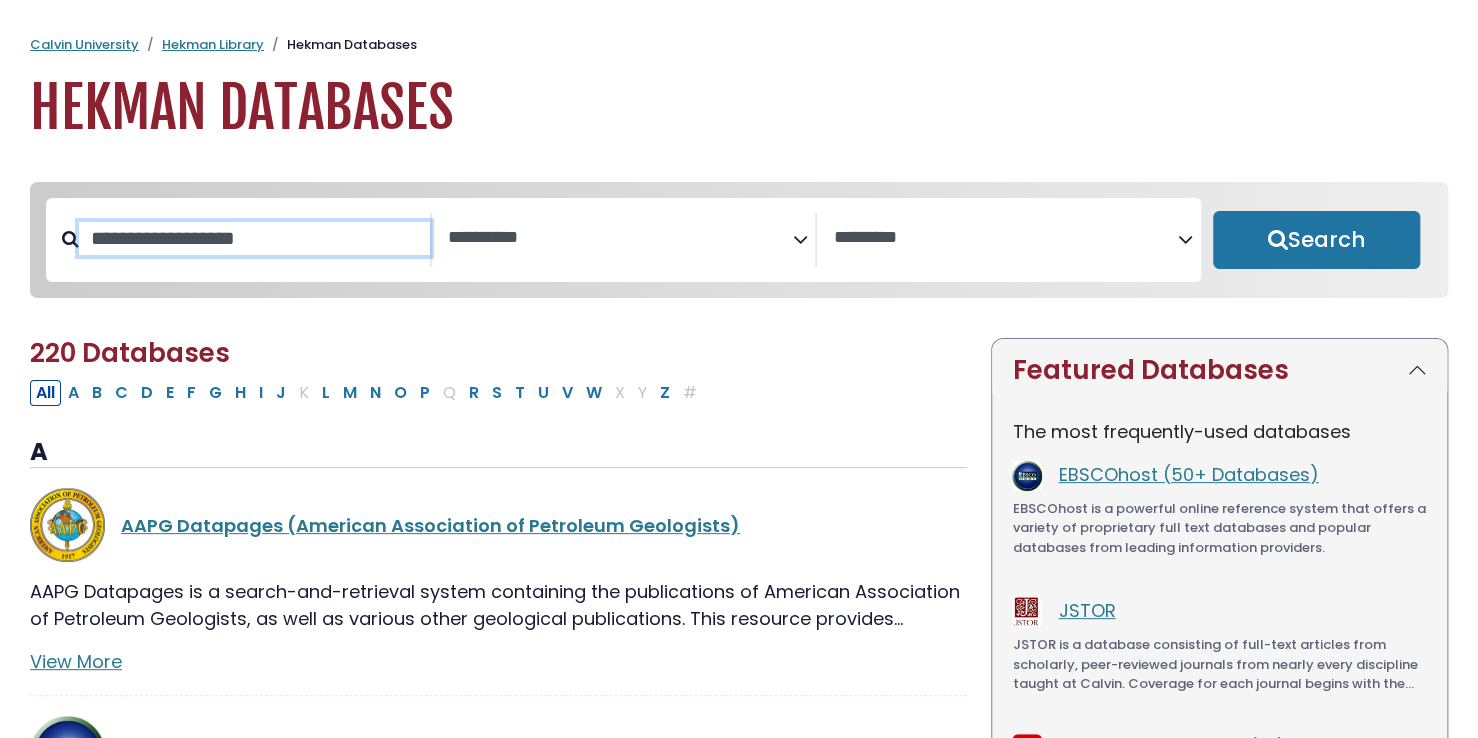 click at bounding box center [254, 238] 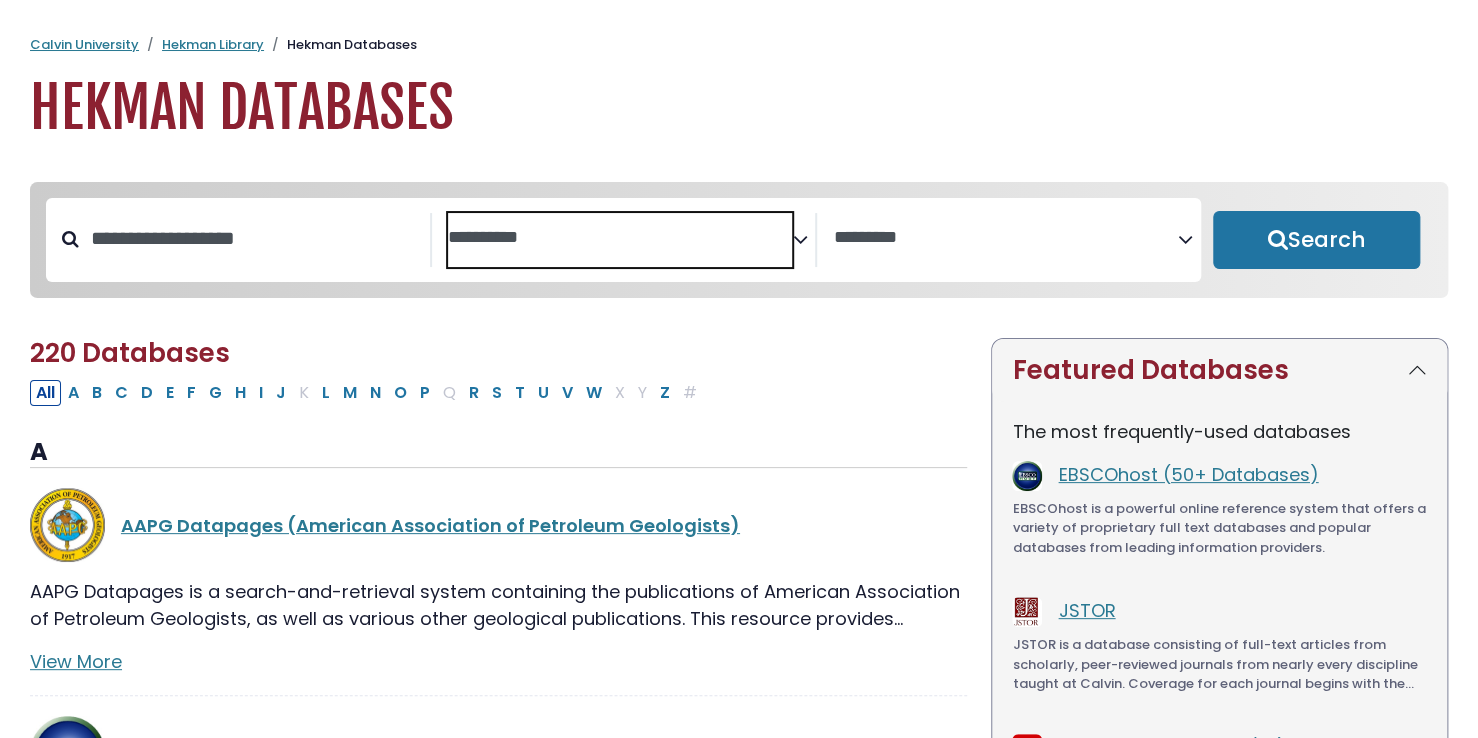 click at bounding box center [620, 238] 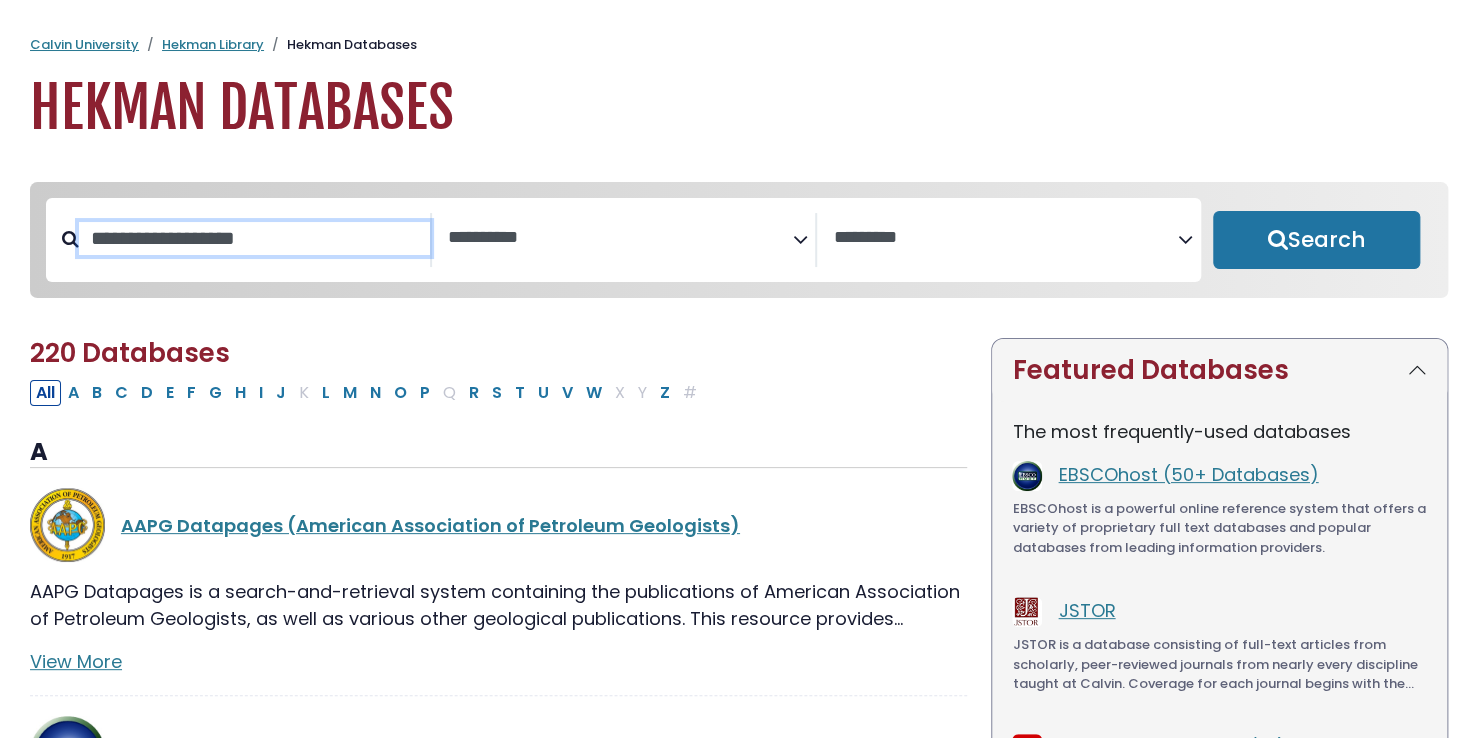 click at bounding box center [254, 238] 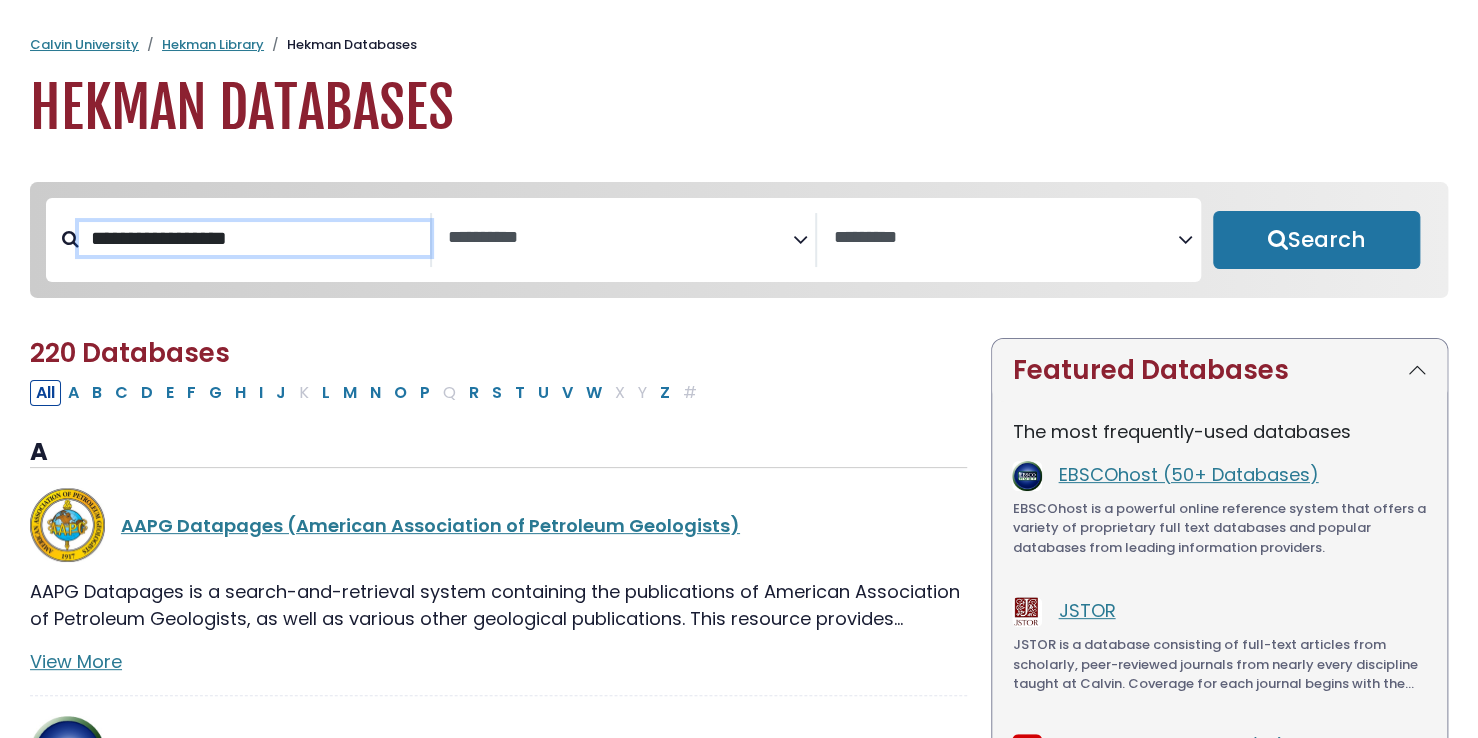 type on "**********" 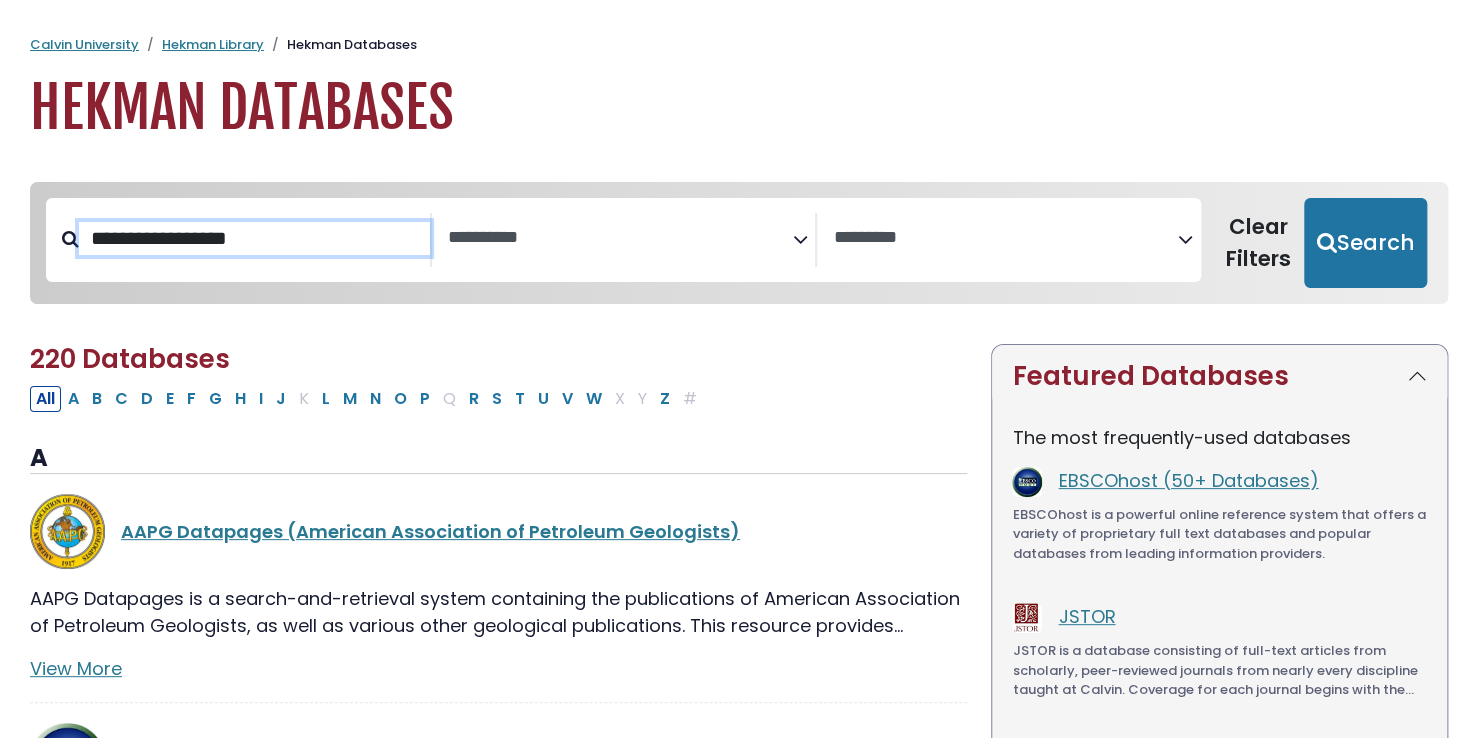 select 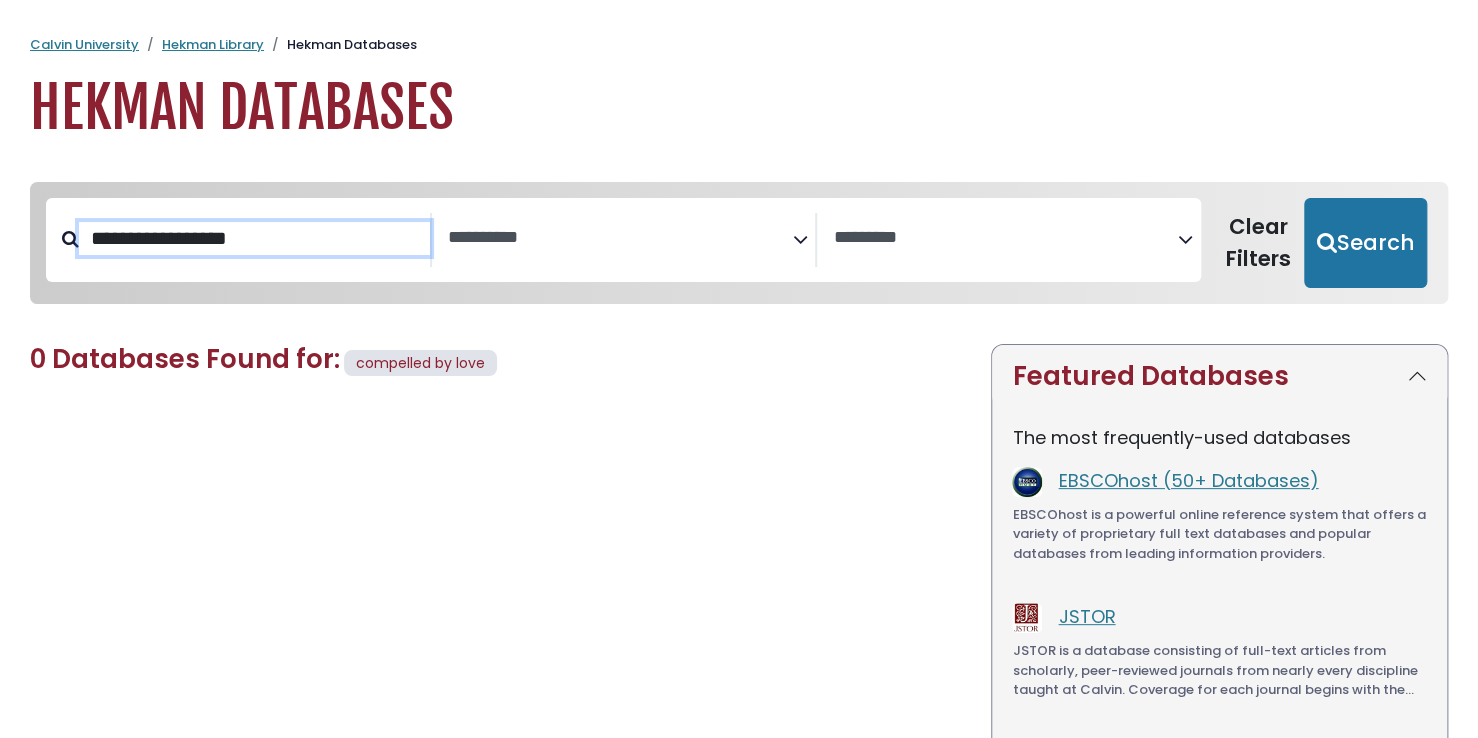 click on "**********" at bounding box center [254, 238] 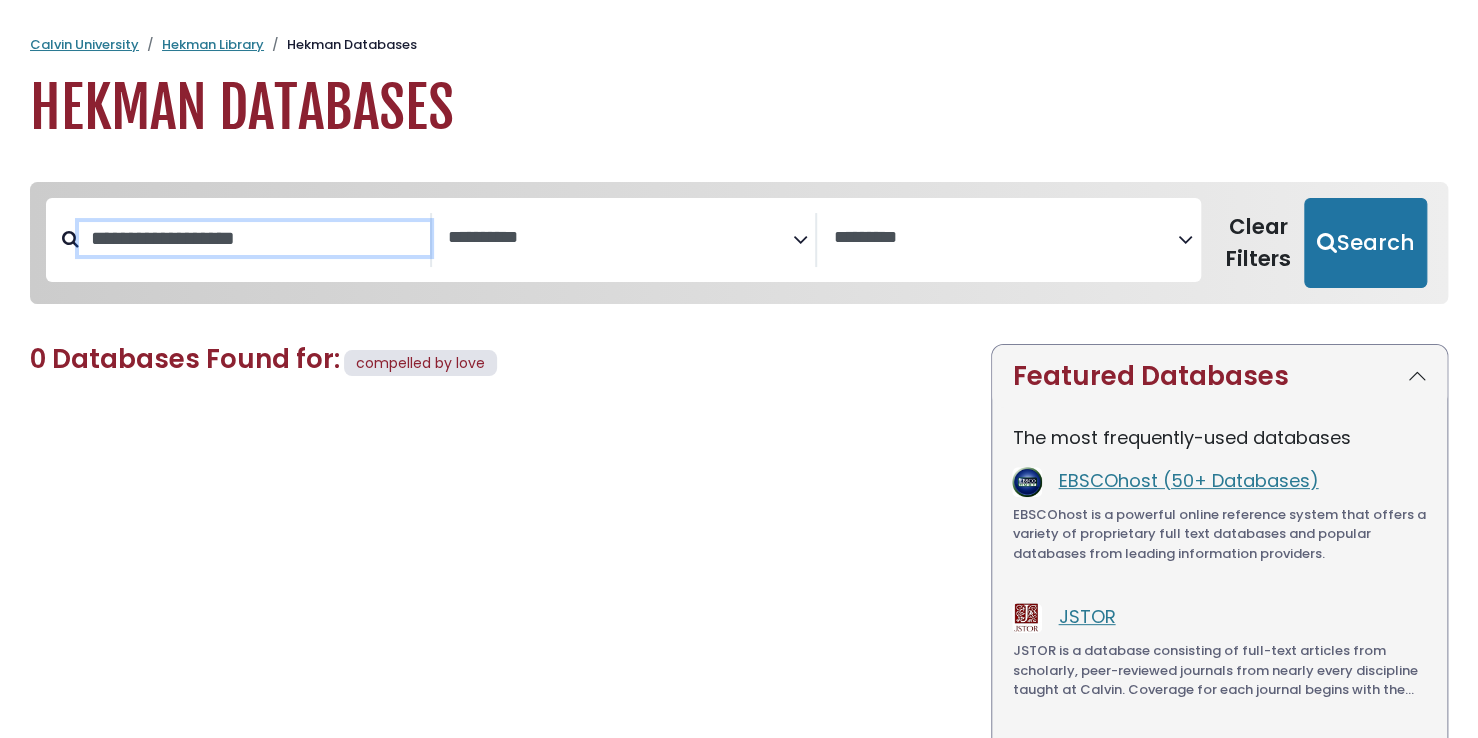 type 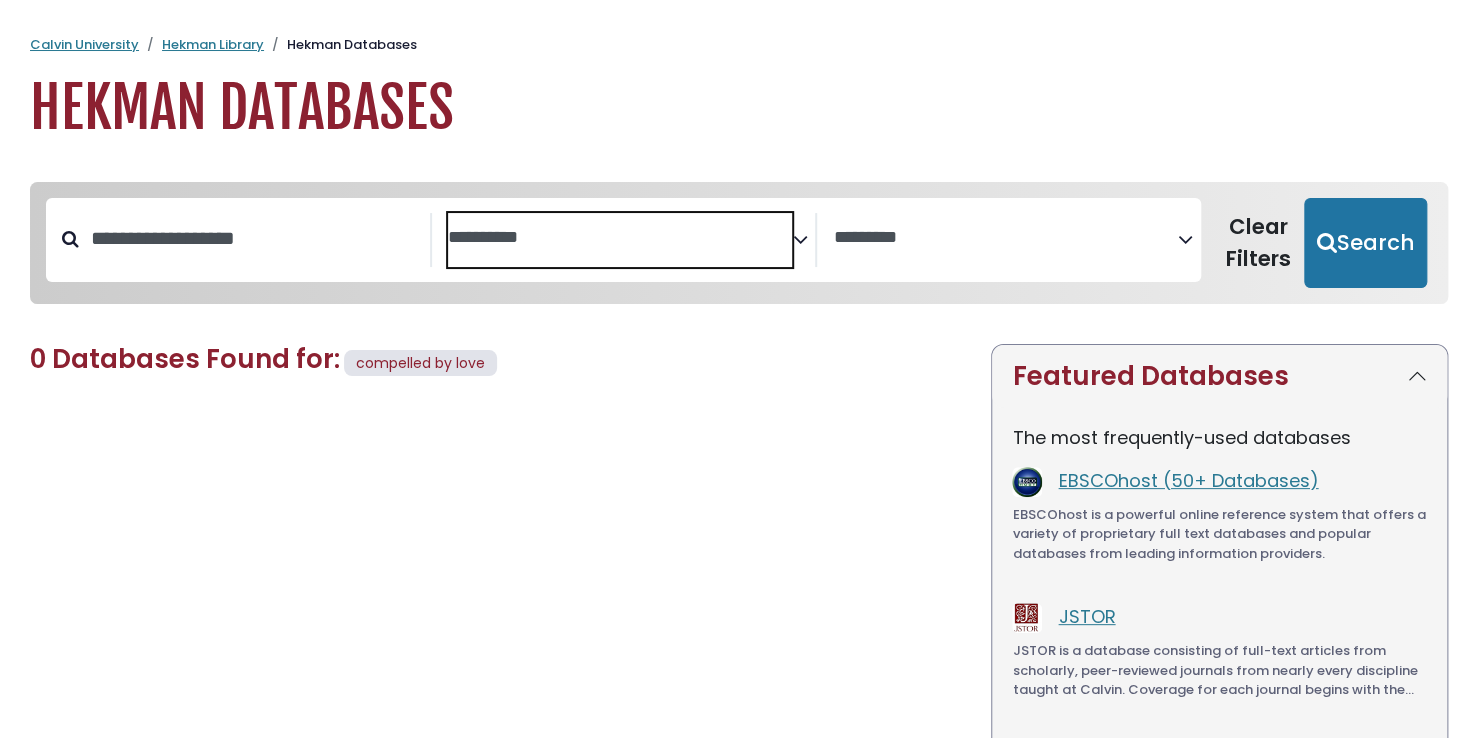 click at bounding box center [620, 238] 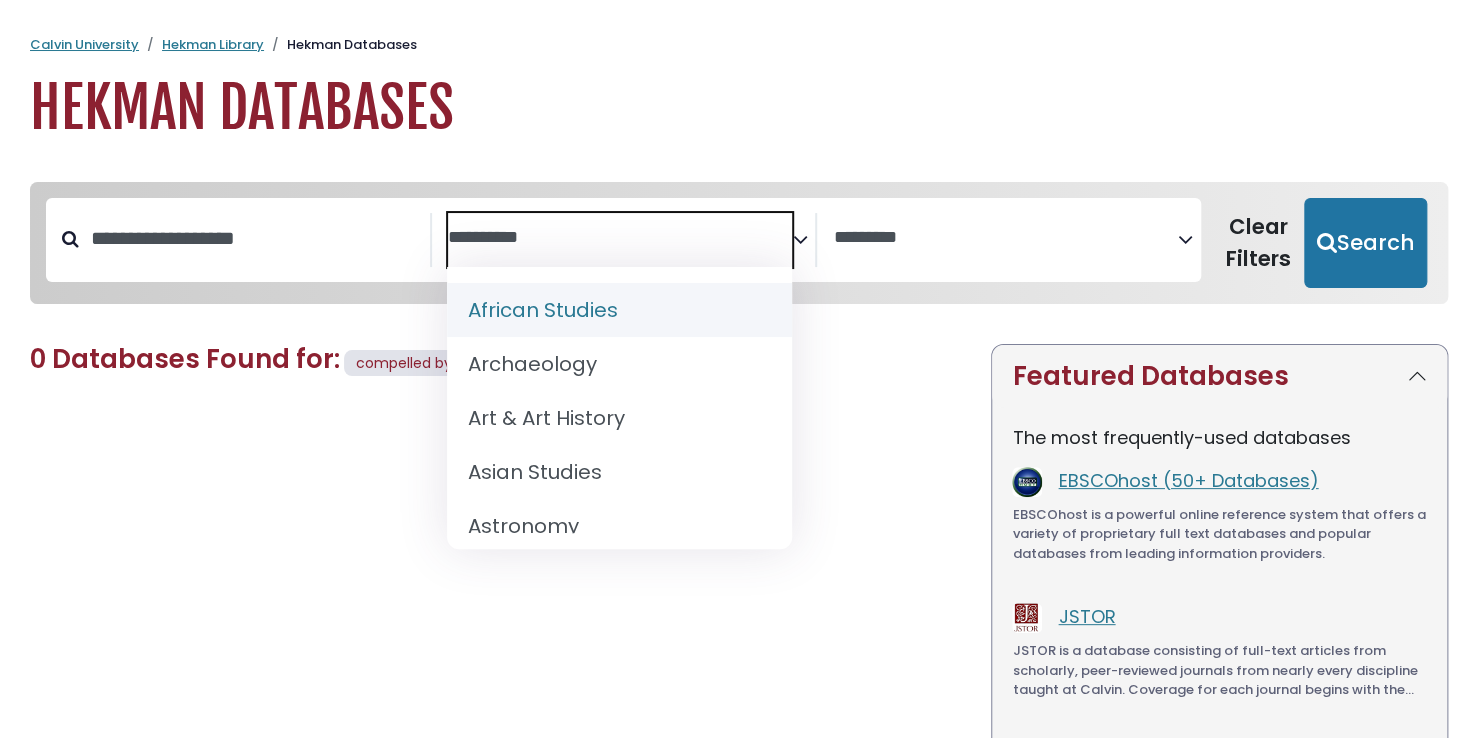 paste on "**********" 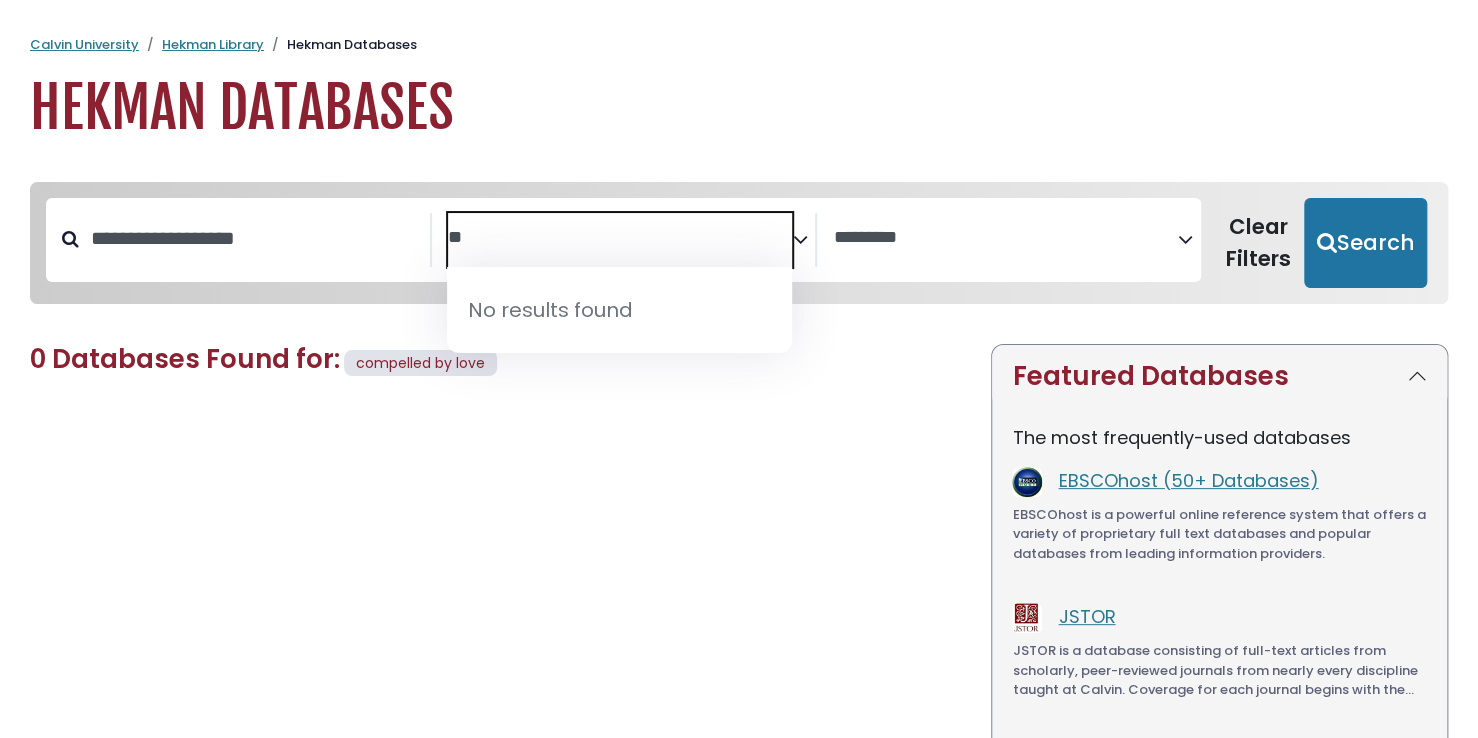 type on "*" 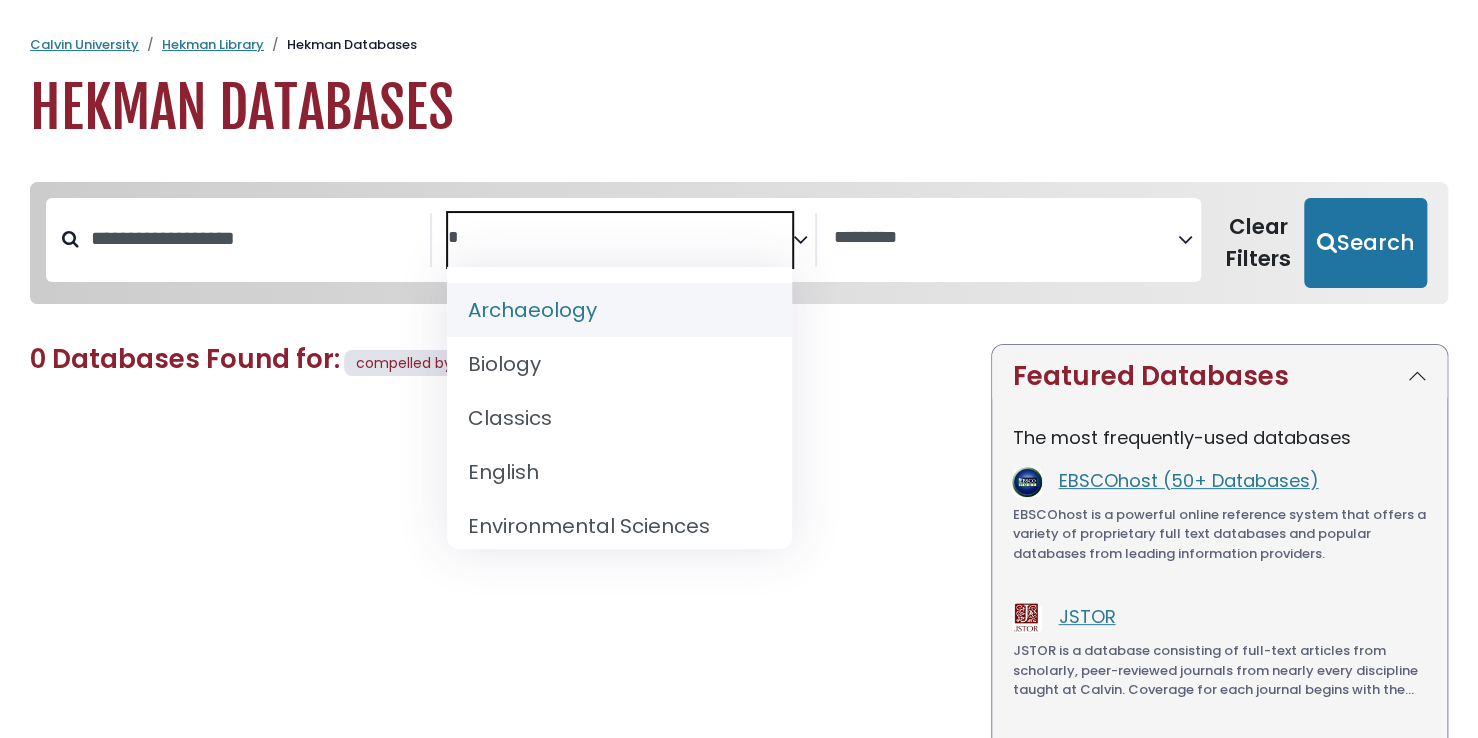 type 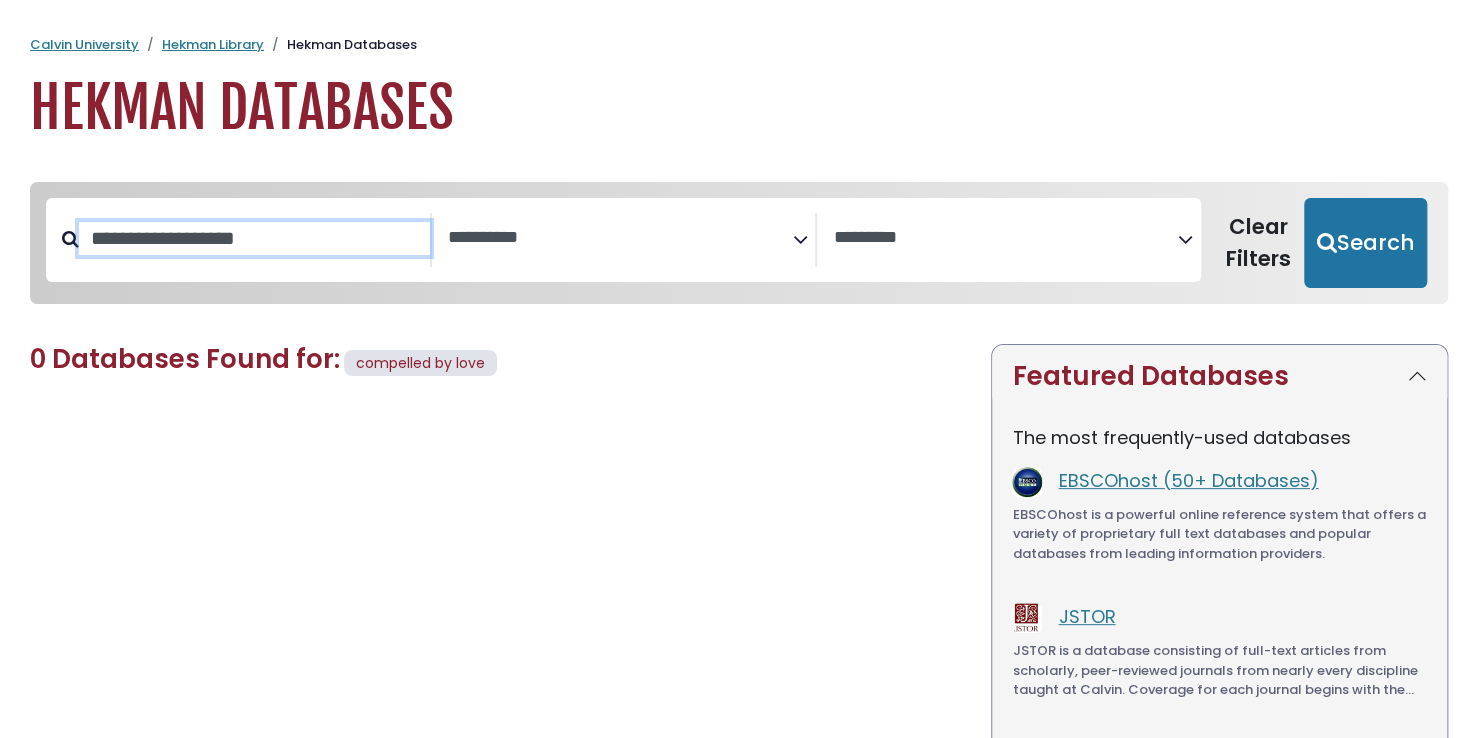 click at bounding box center [254, 238] 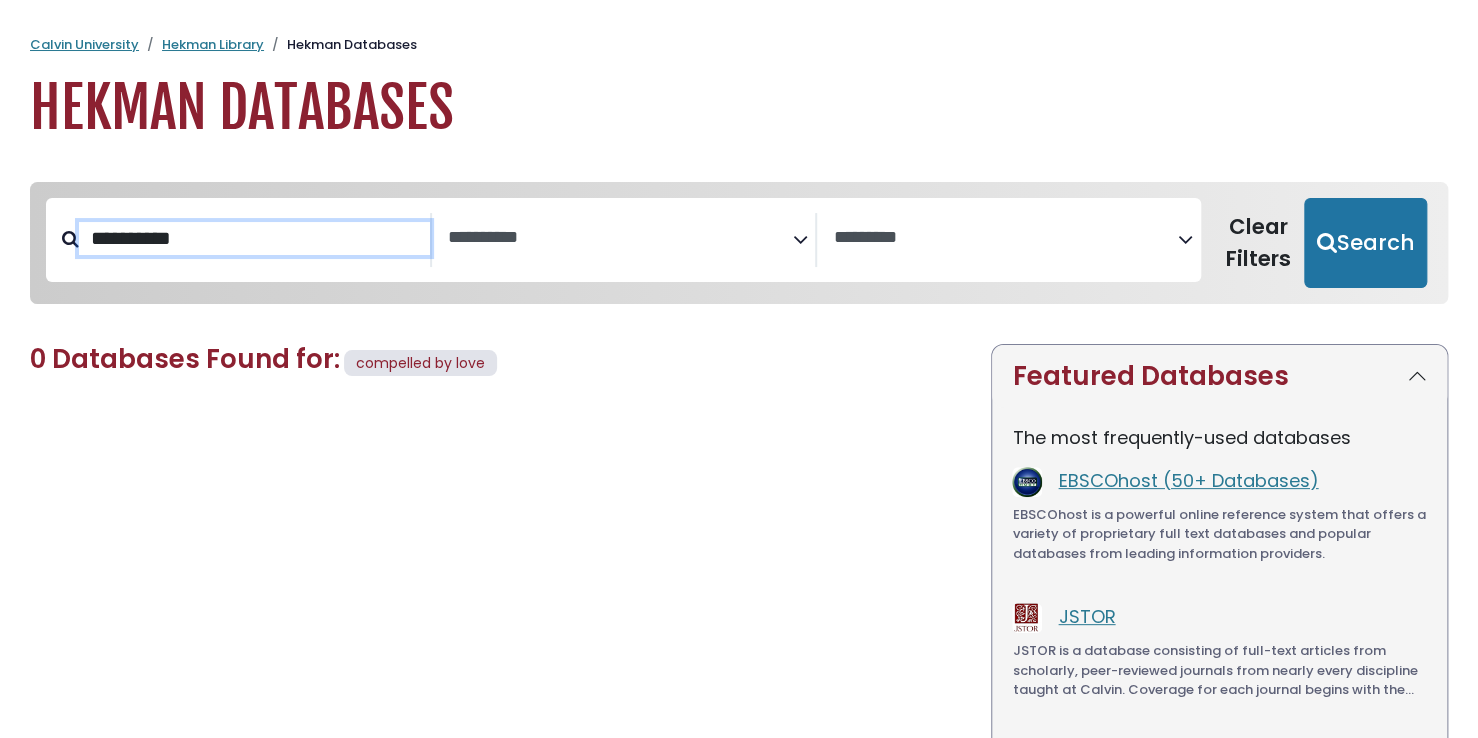type on "**********" 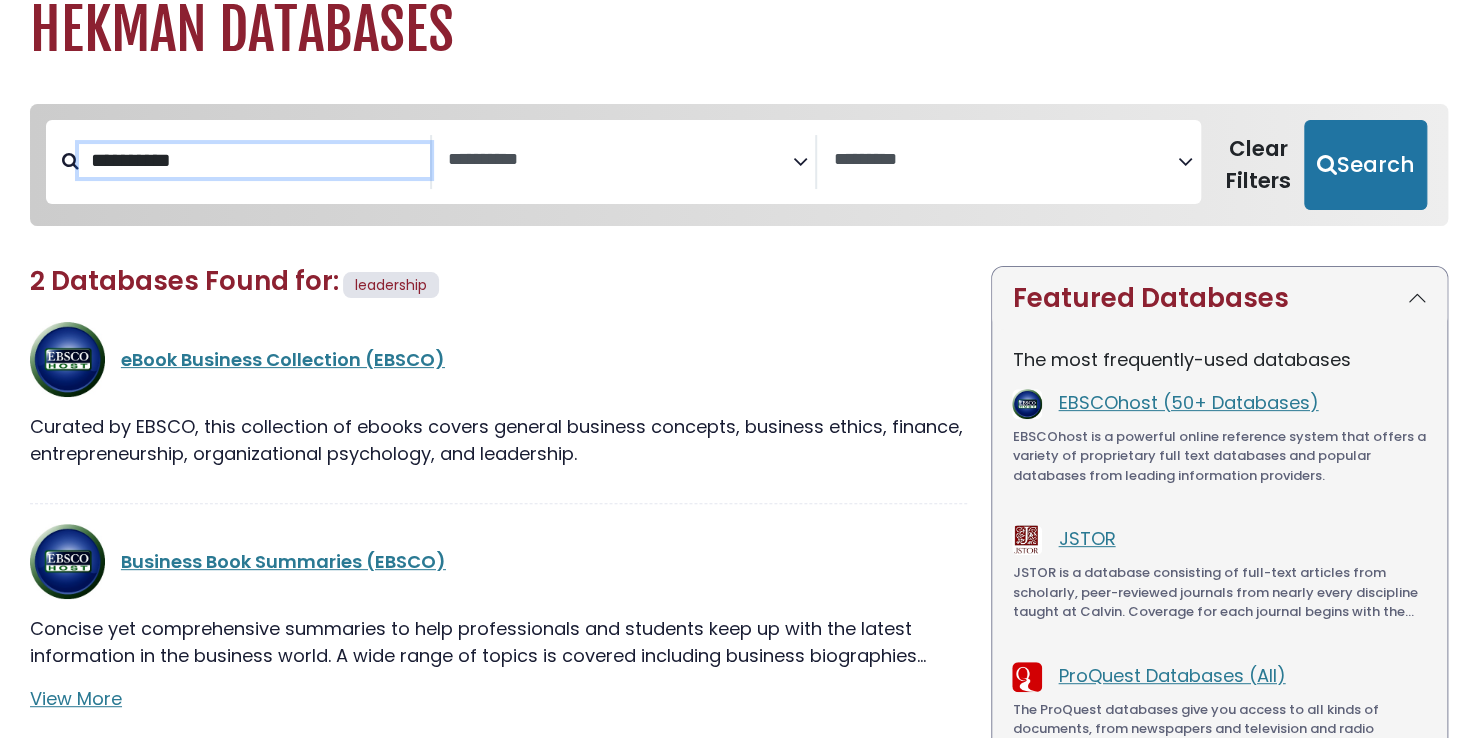 scroll, scrollTop: 74, scrollLeft: 0, axis: vertical 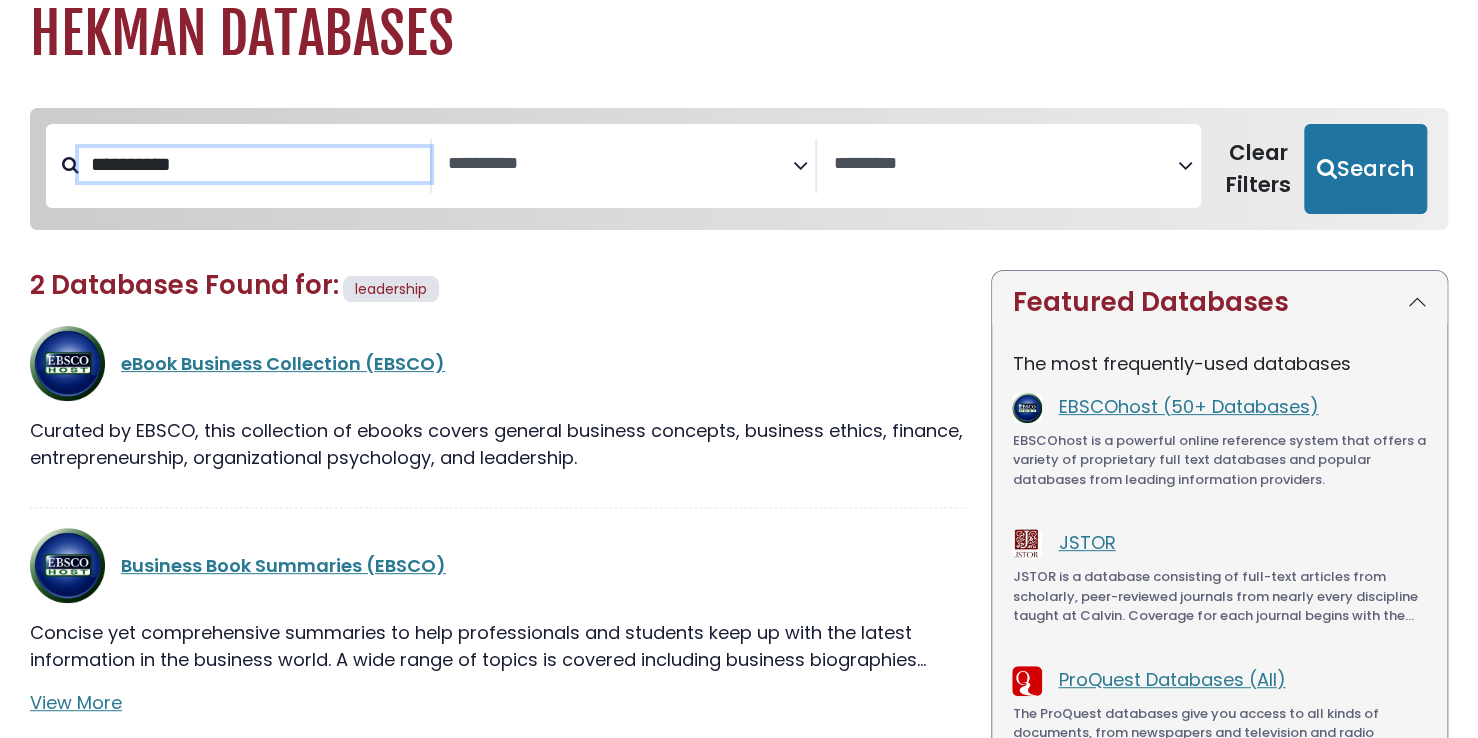 click on "**********" at bounding box center (254, 164) 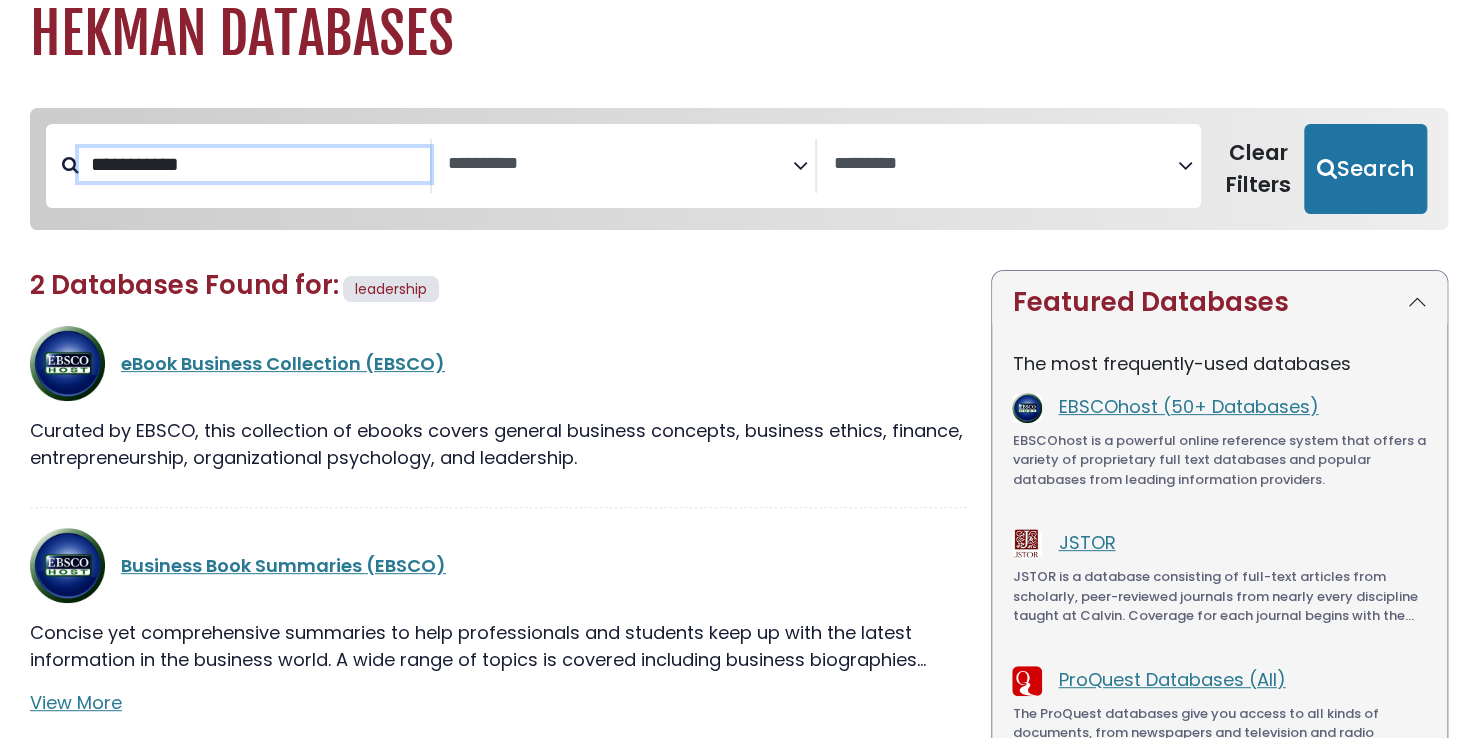 type on "**********" 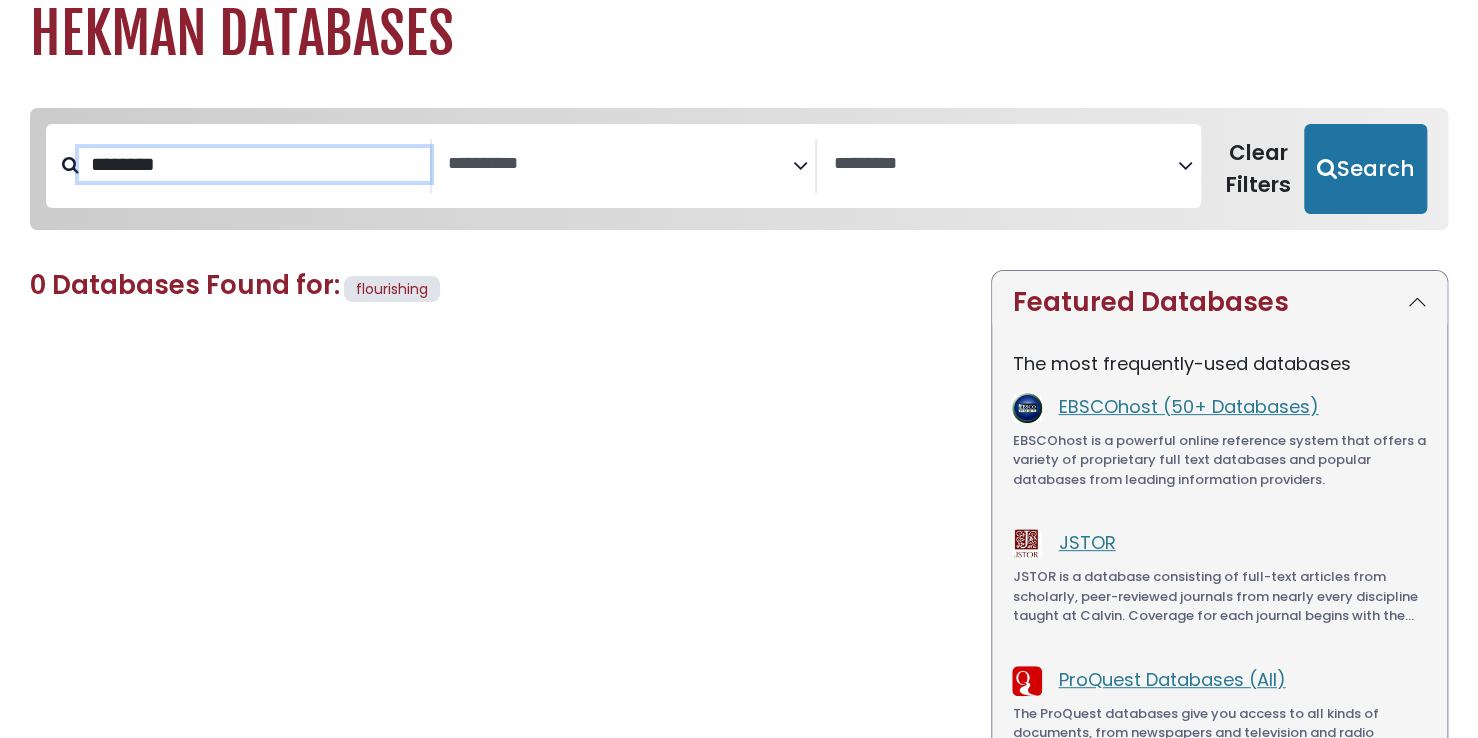 type on "********" 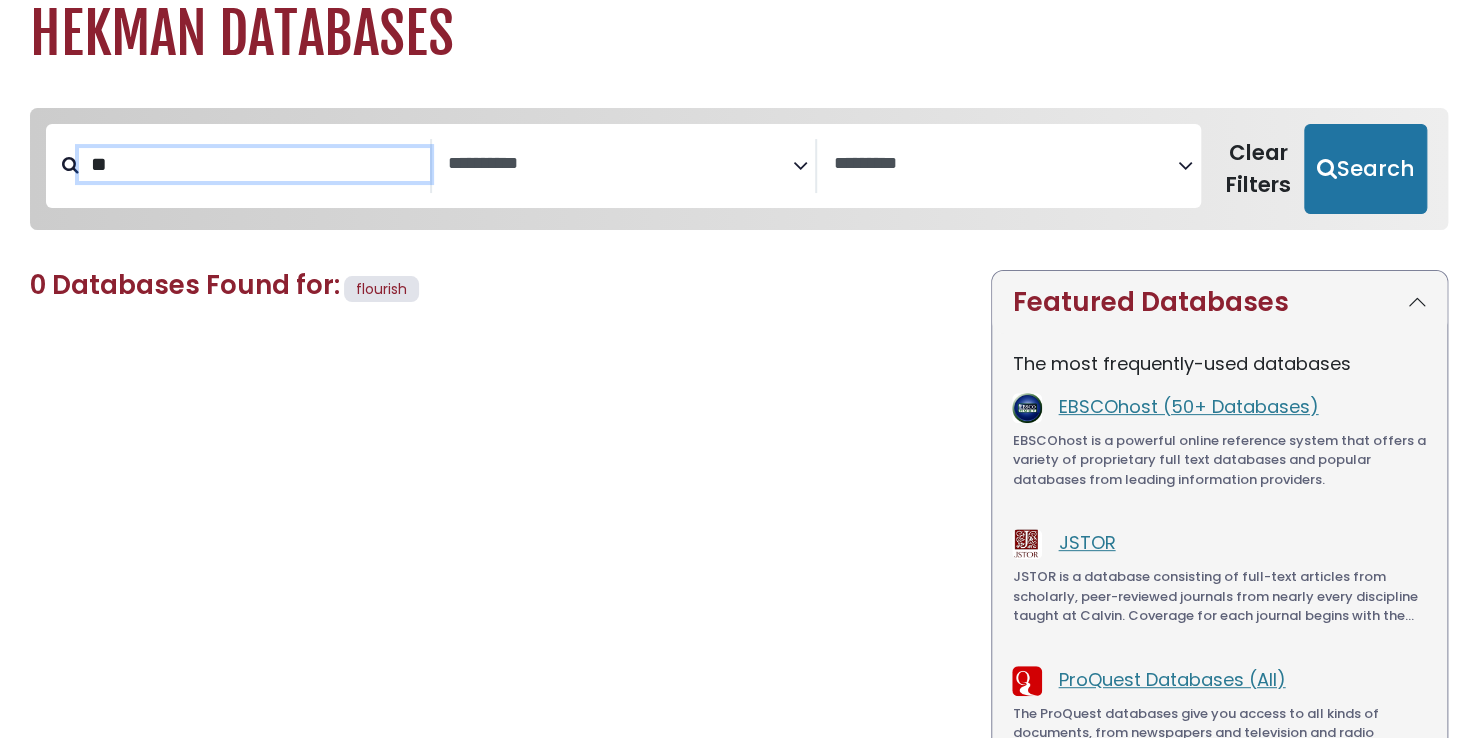 type on "*" 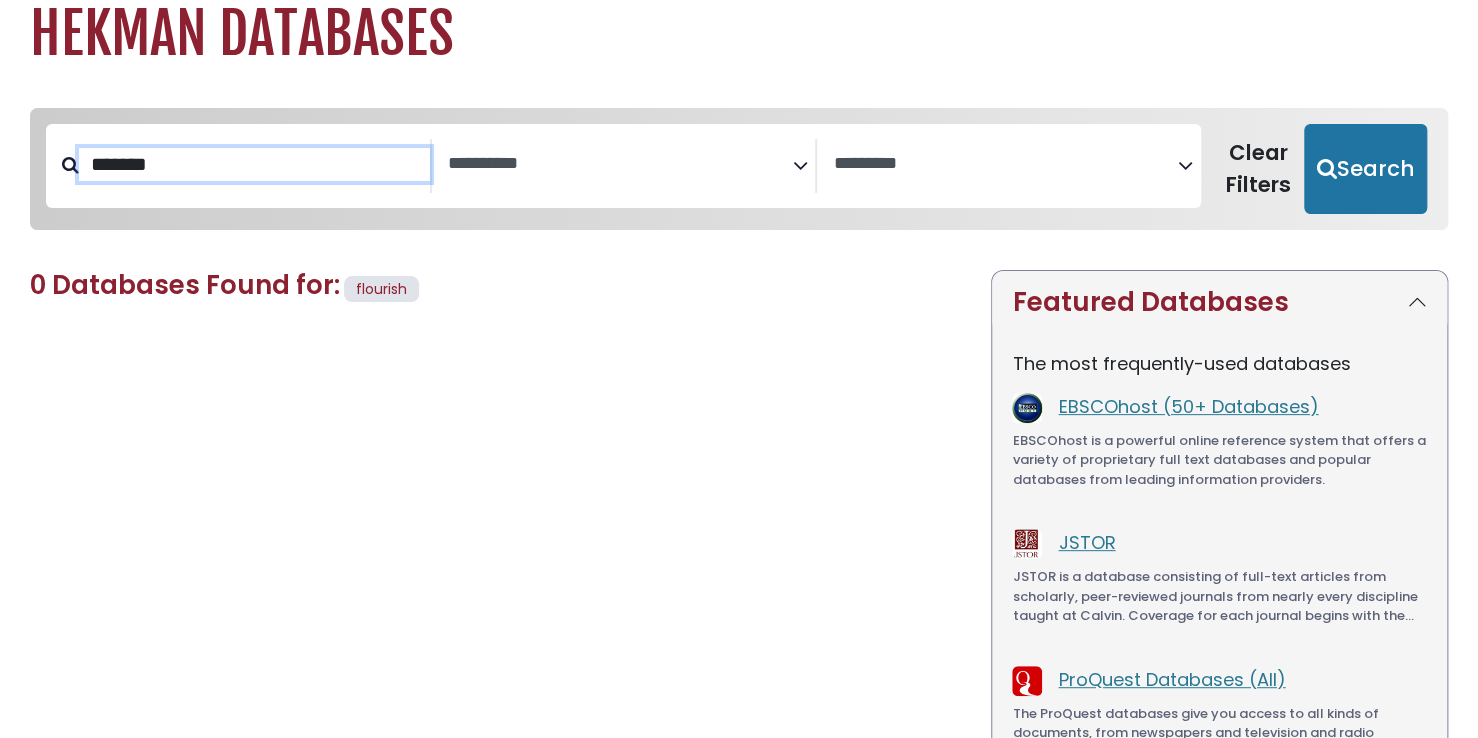 type on "*******" 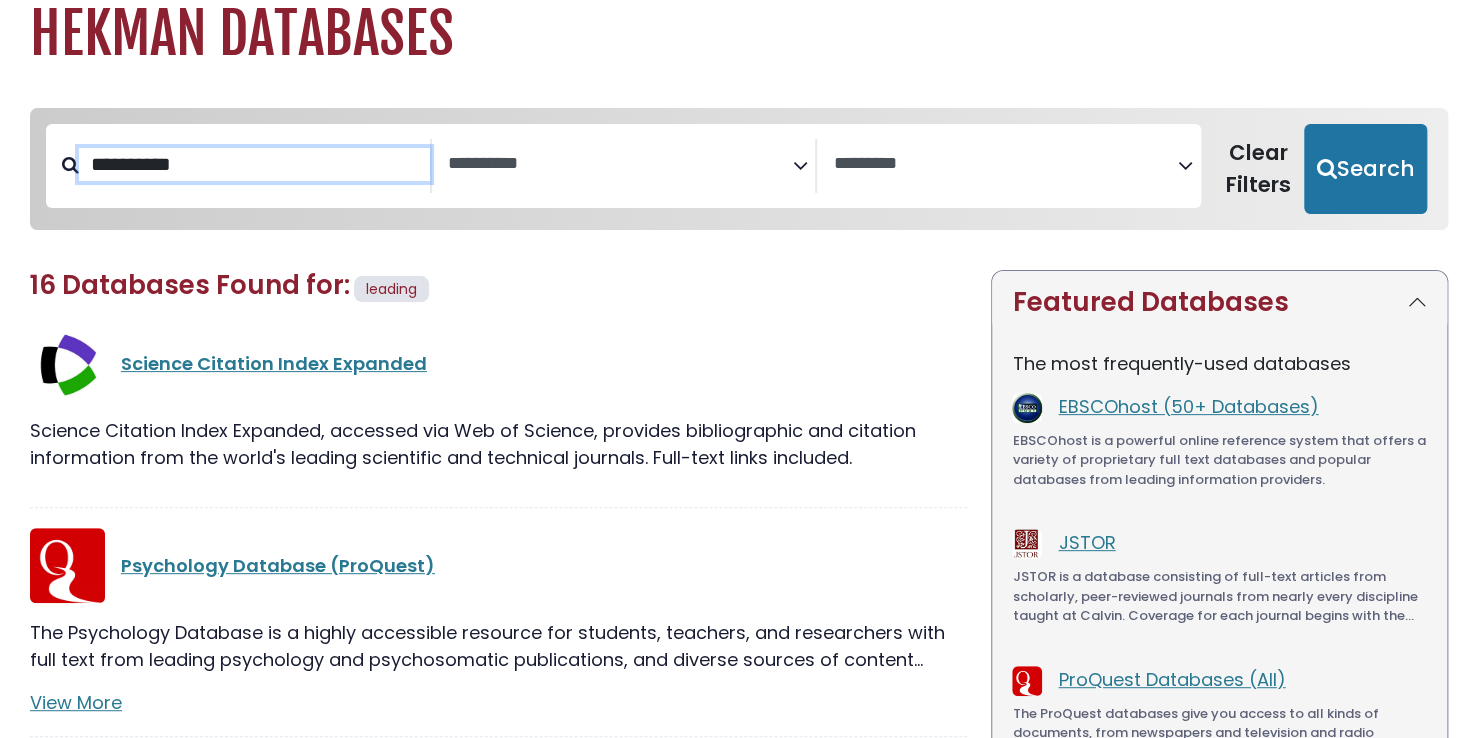 type on "**********" 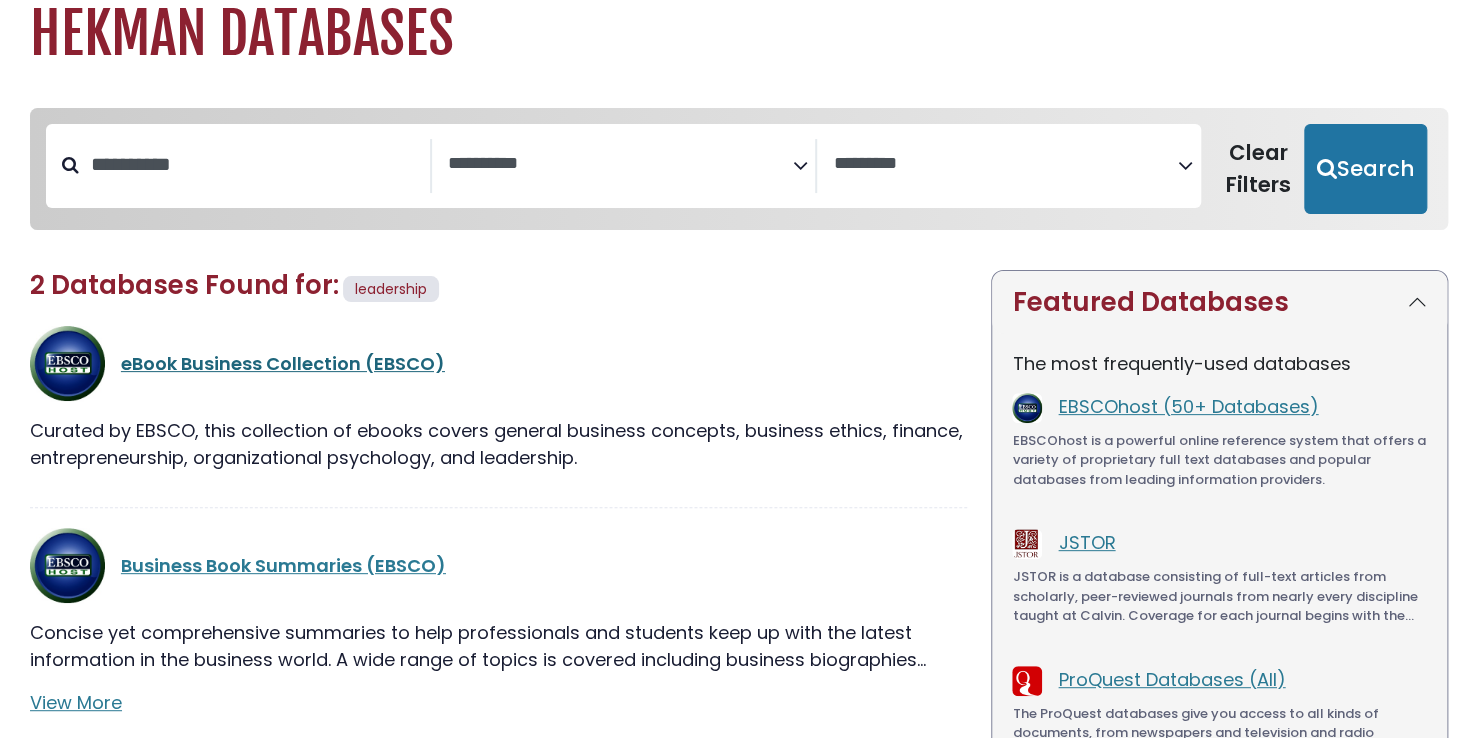 click on "eBook Business Collection (EBSCO)" at bounding box center [283, 363] 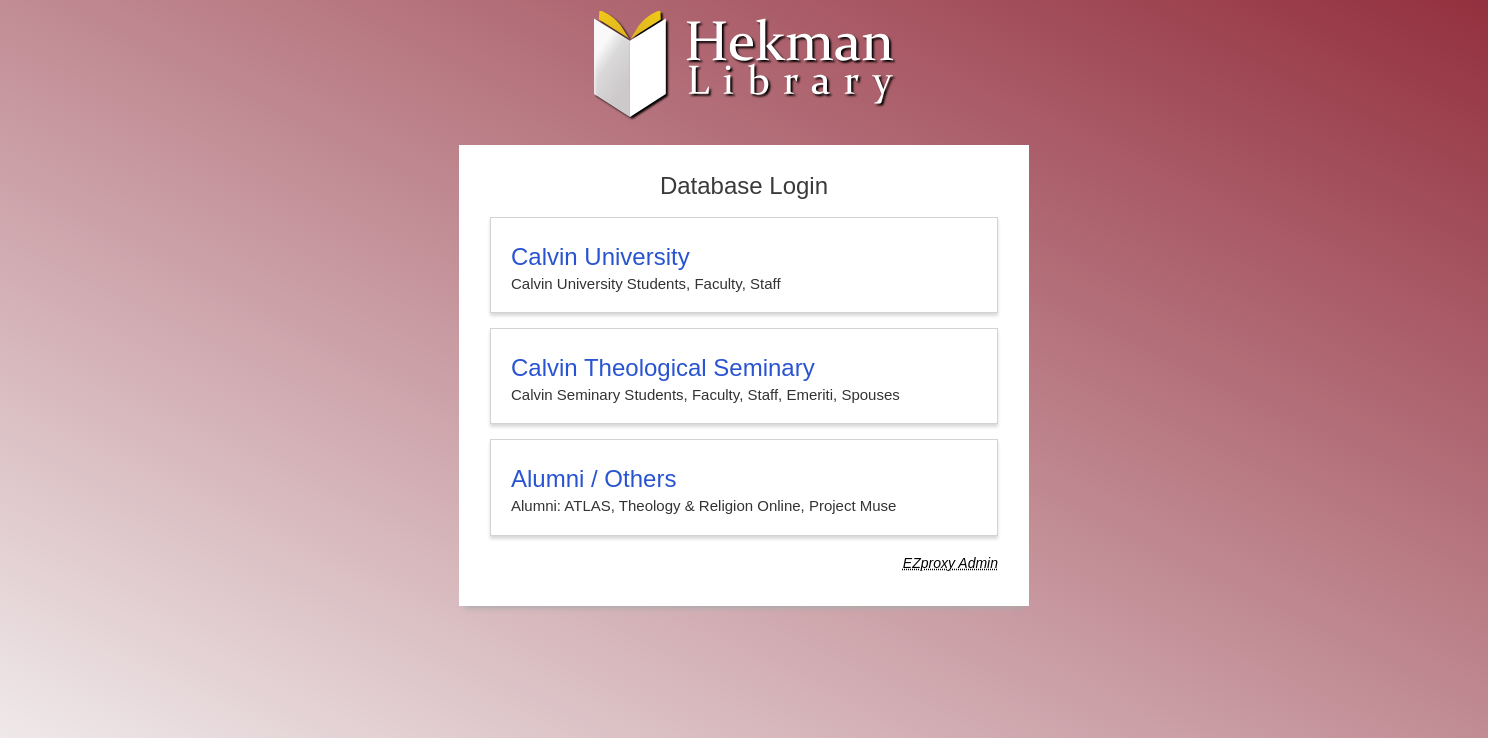 scroll, scrollTop: 0, scrollLeft: 0, axis: both 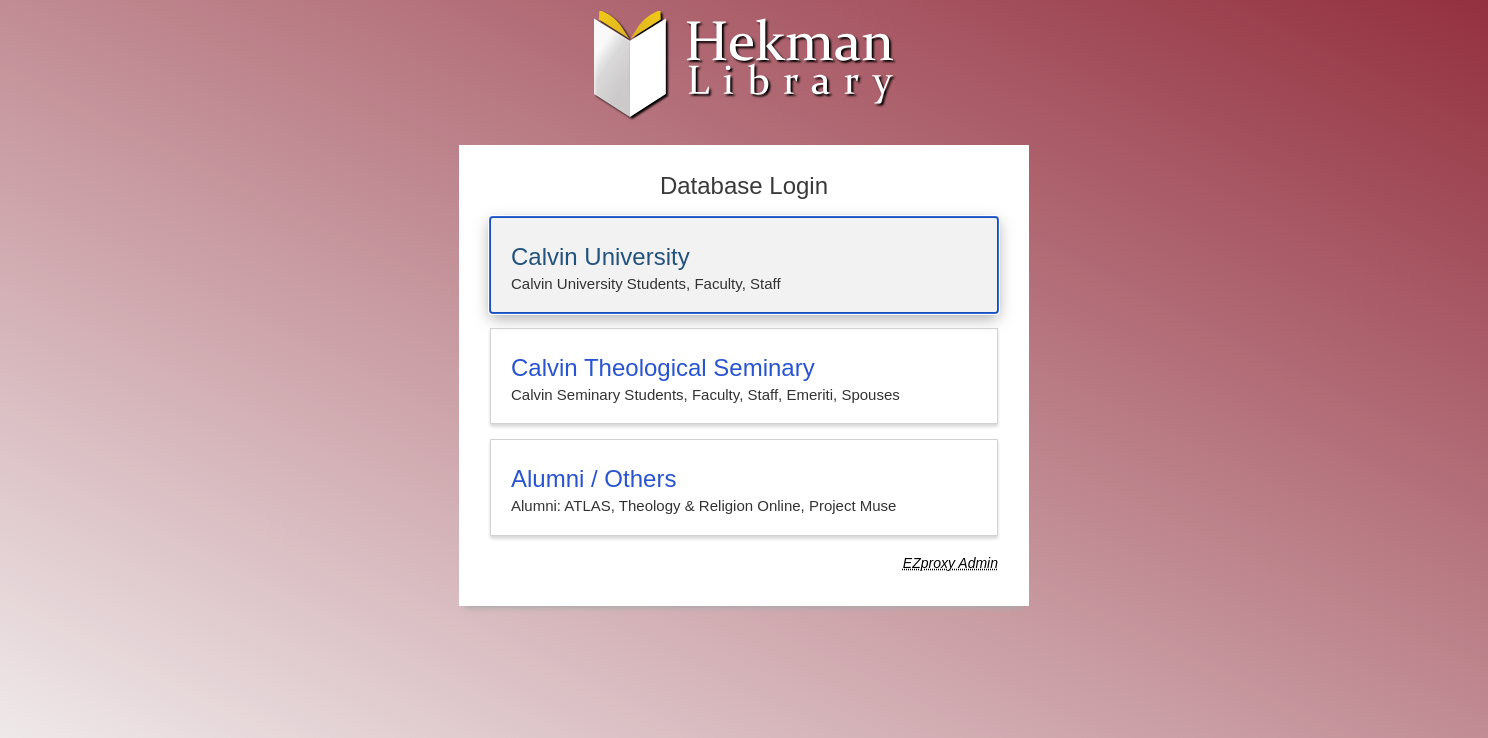 click on "Calvin University Students, Faculty, Staff" at bounding box center [744, 284] 